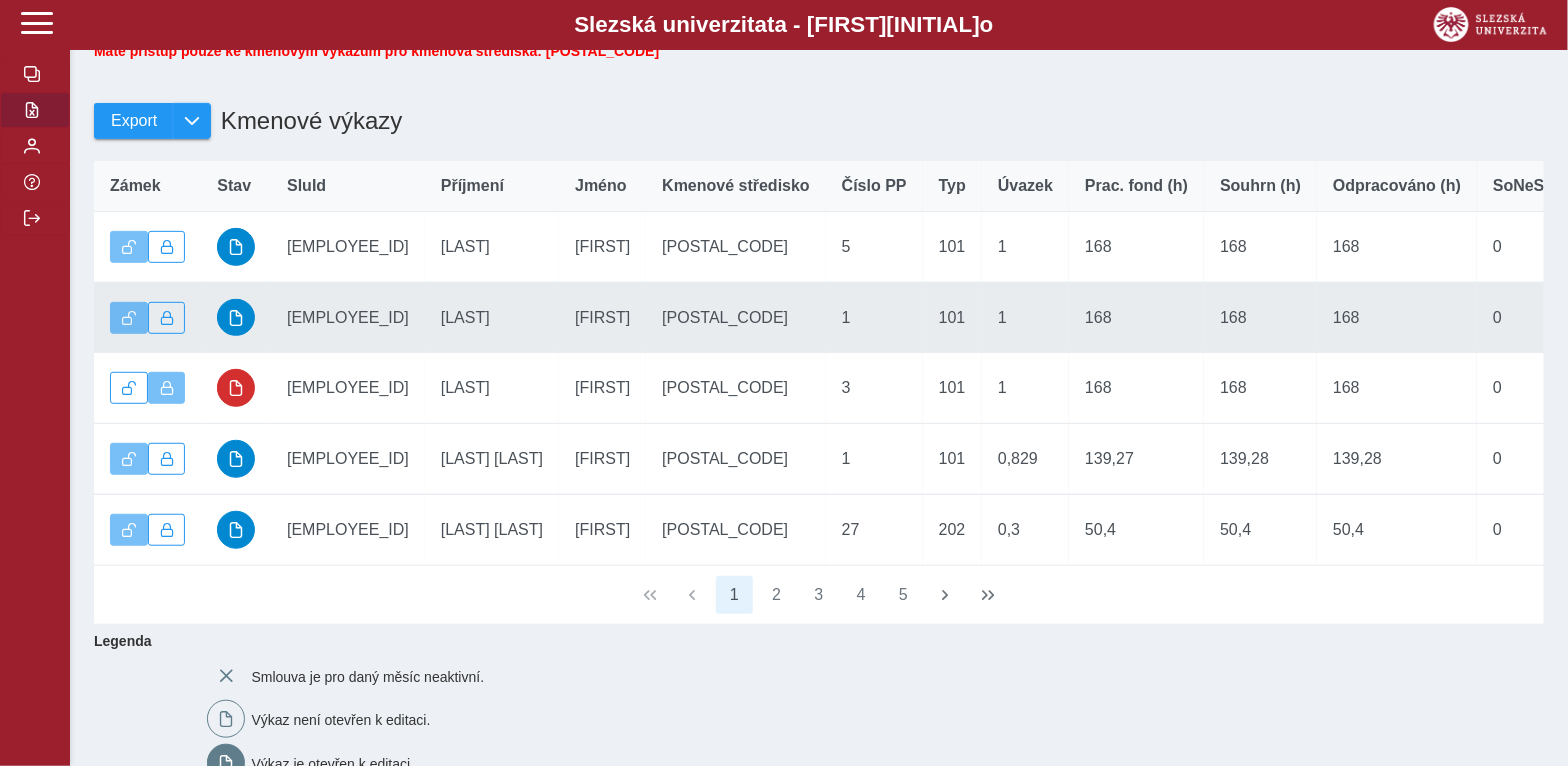 scroll, scrollTop: 200, scrollLeft: 0, axis: vertical 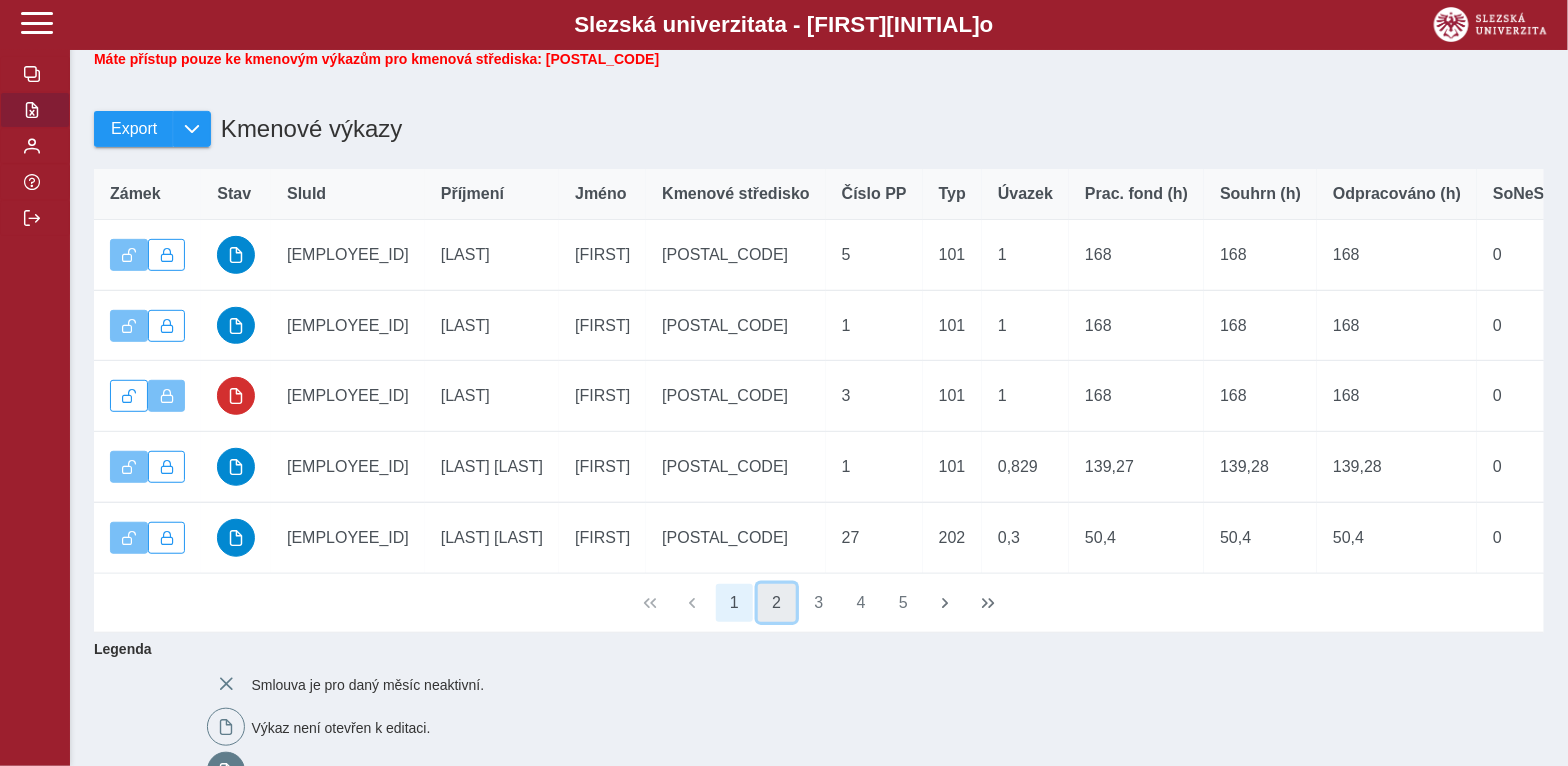 click on "2" at bounding box center (777, 603) 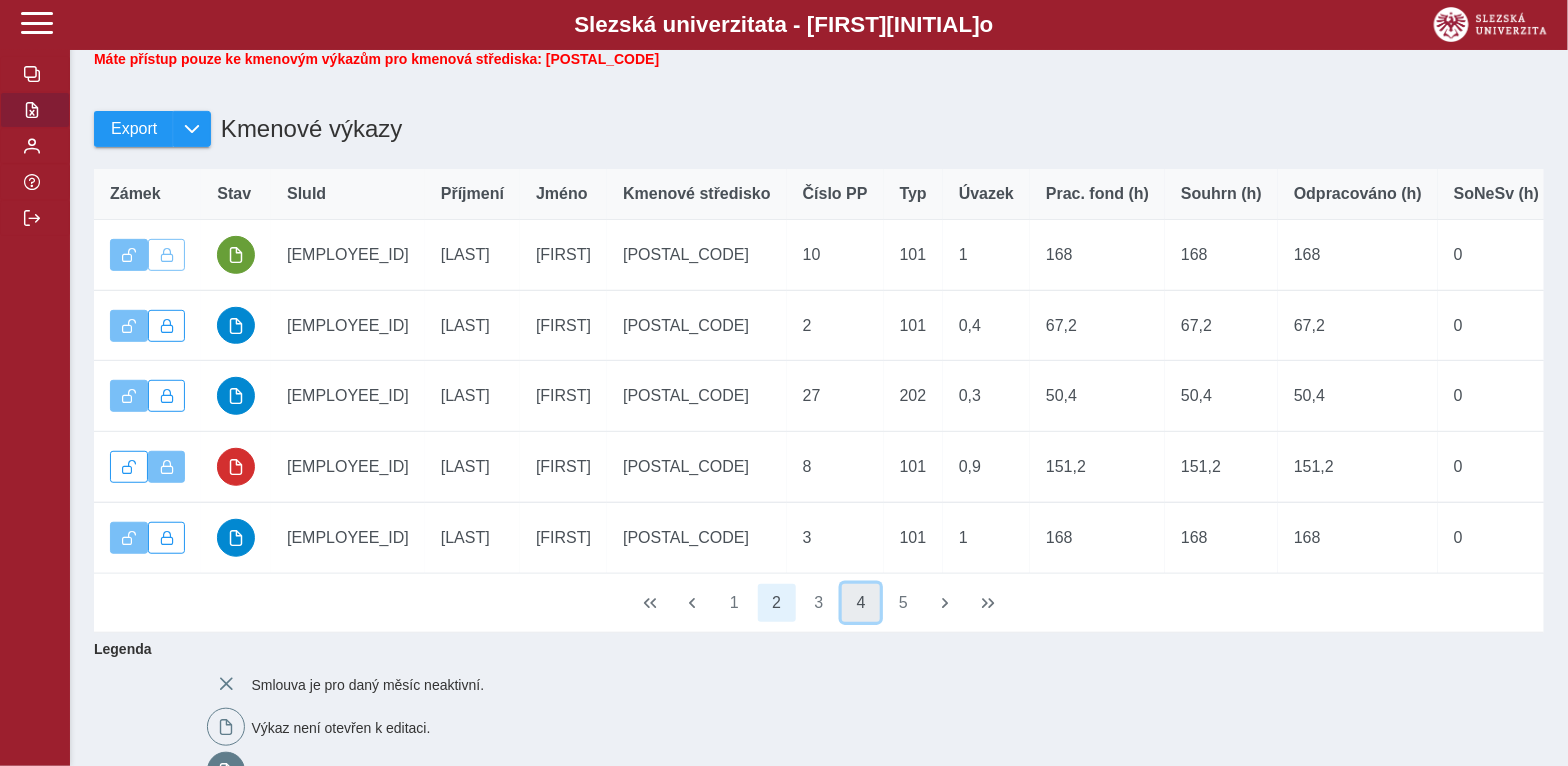 click on "4" at bounding box center [861, 603] 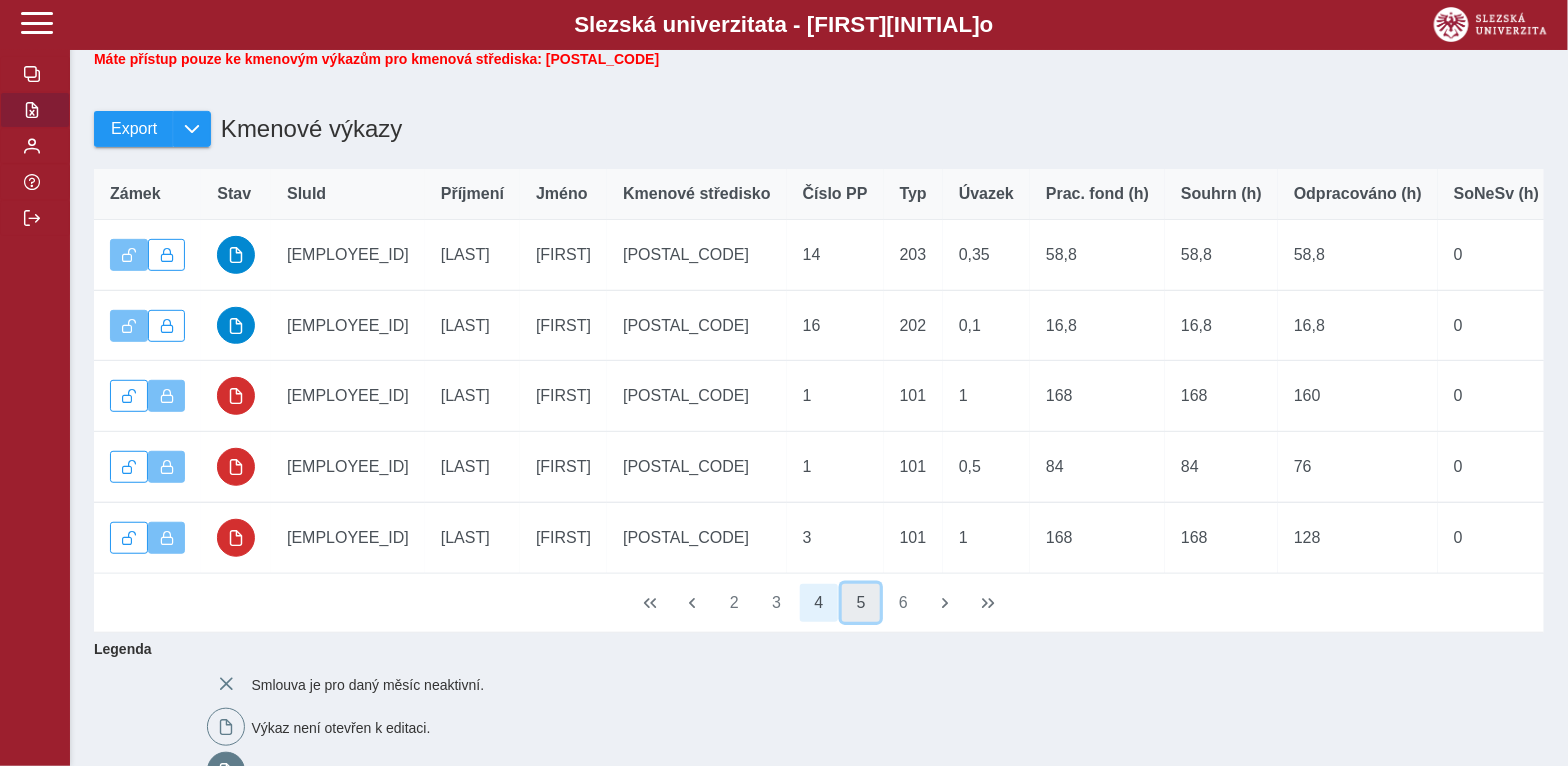 click on "5" at bounding box center (861, 603) 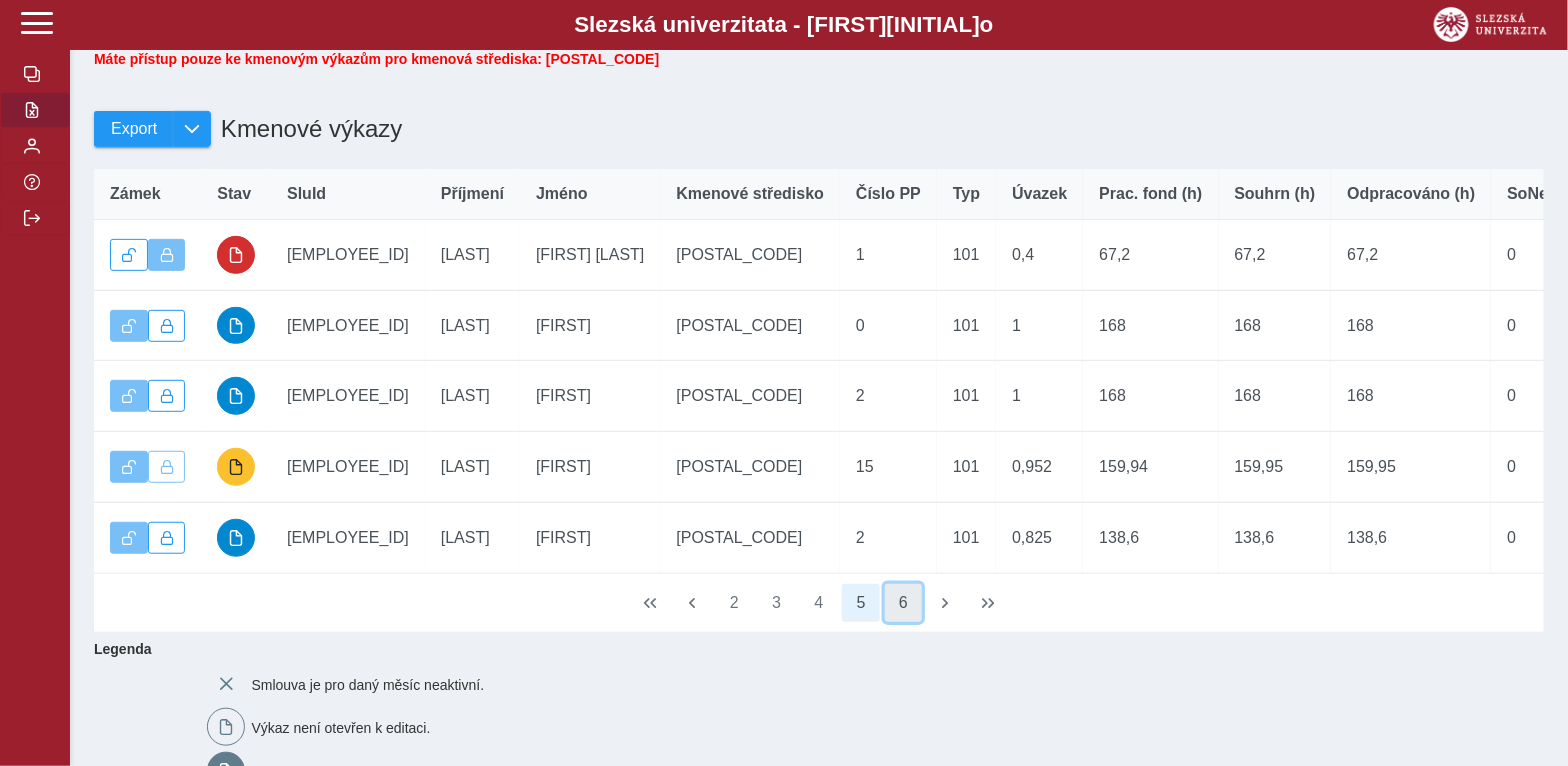 click on "6" at bounding box center (904, 603) 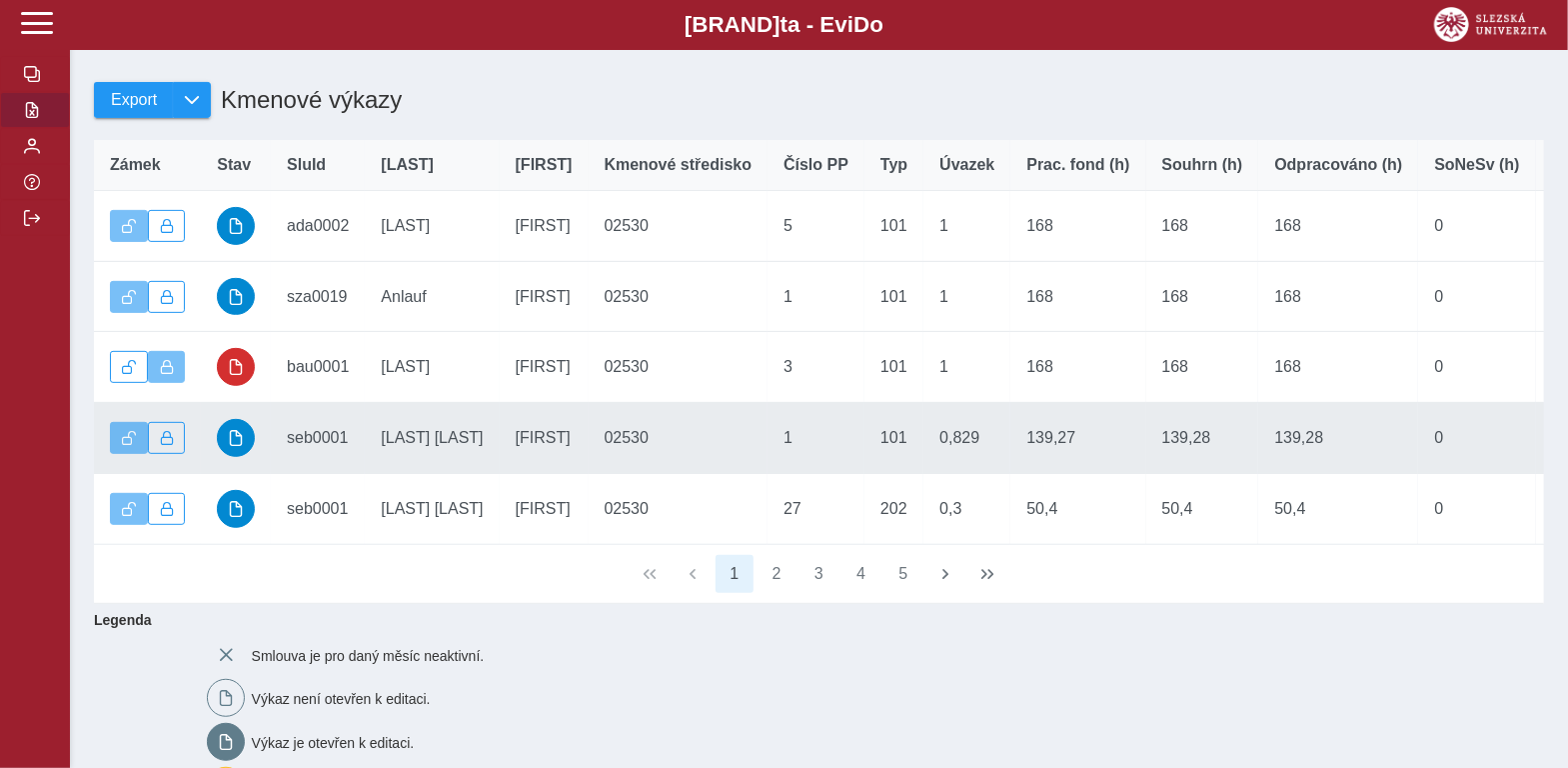 scroll, scrollTop: 200, scrollLeft: 0, axis: vertical 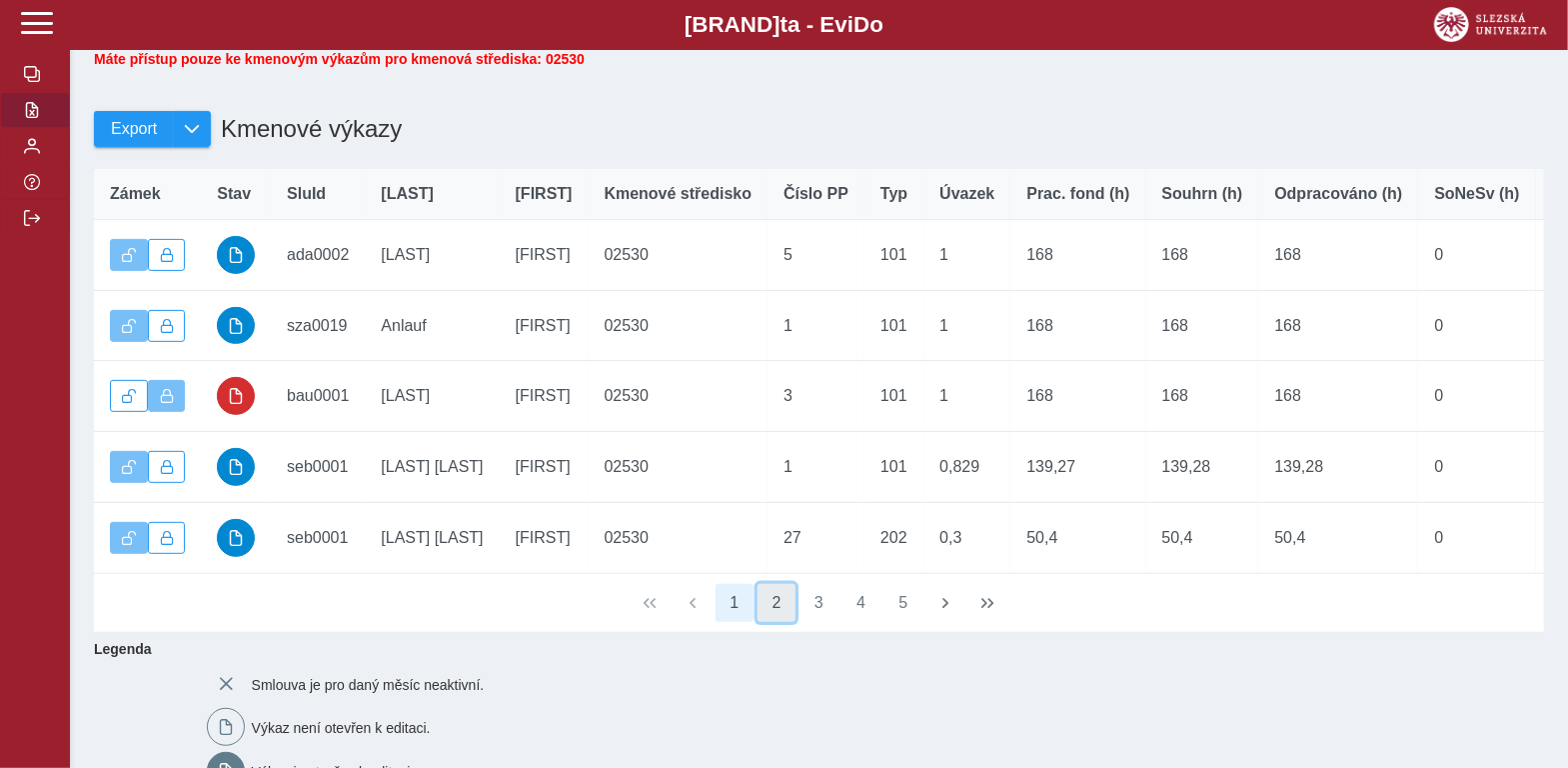 click on "2" at bounding box center [777, 603] 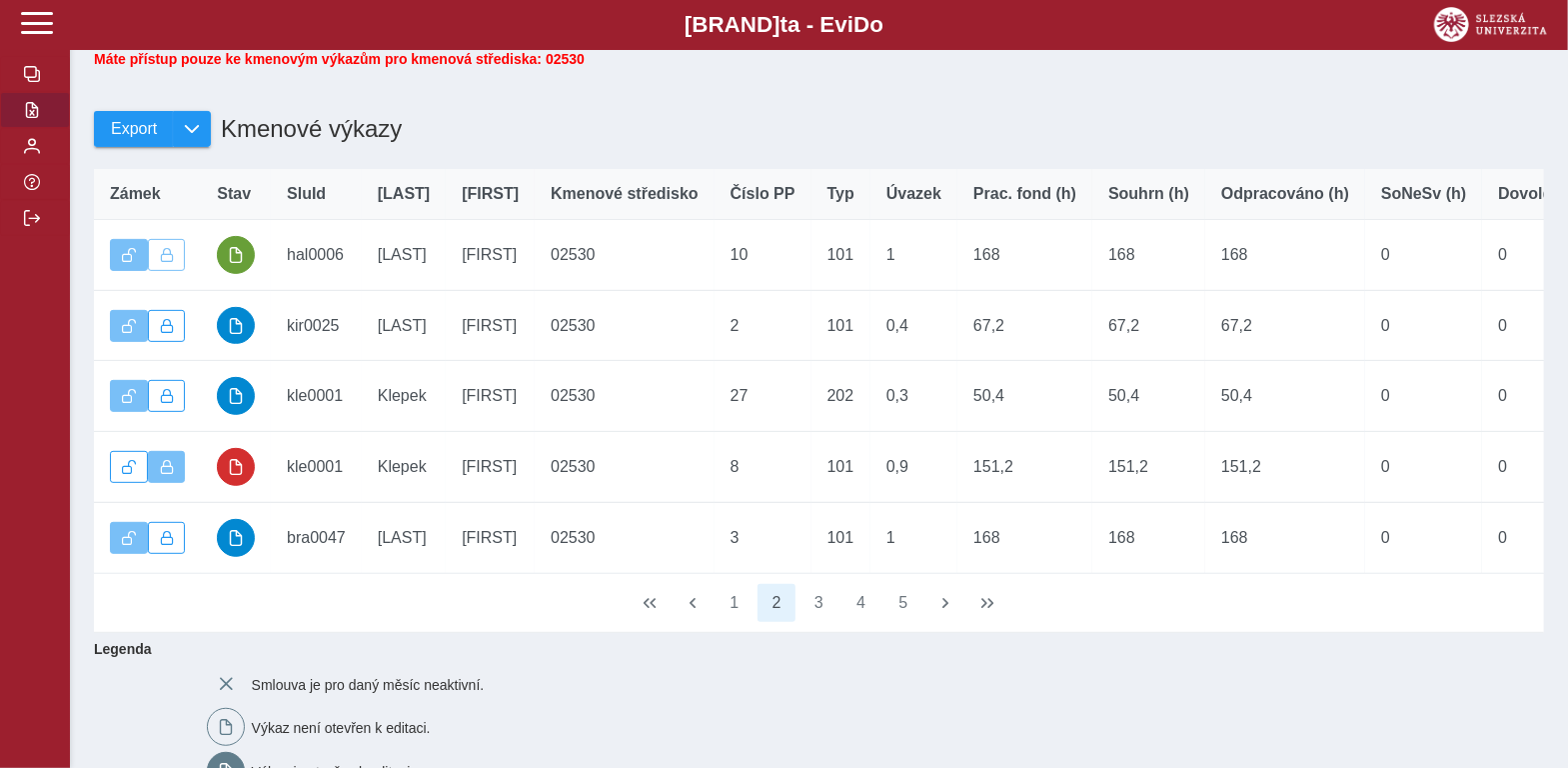 click on "1 2 3 4 5" at bounding box center [818, 603] 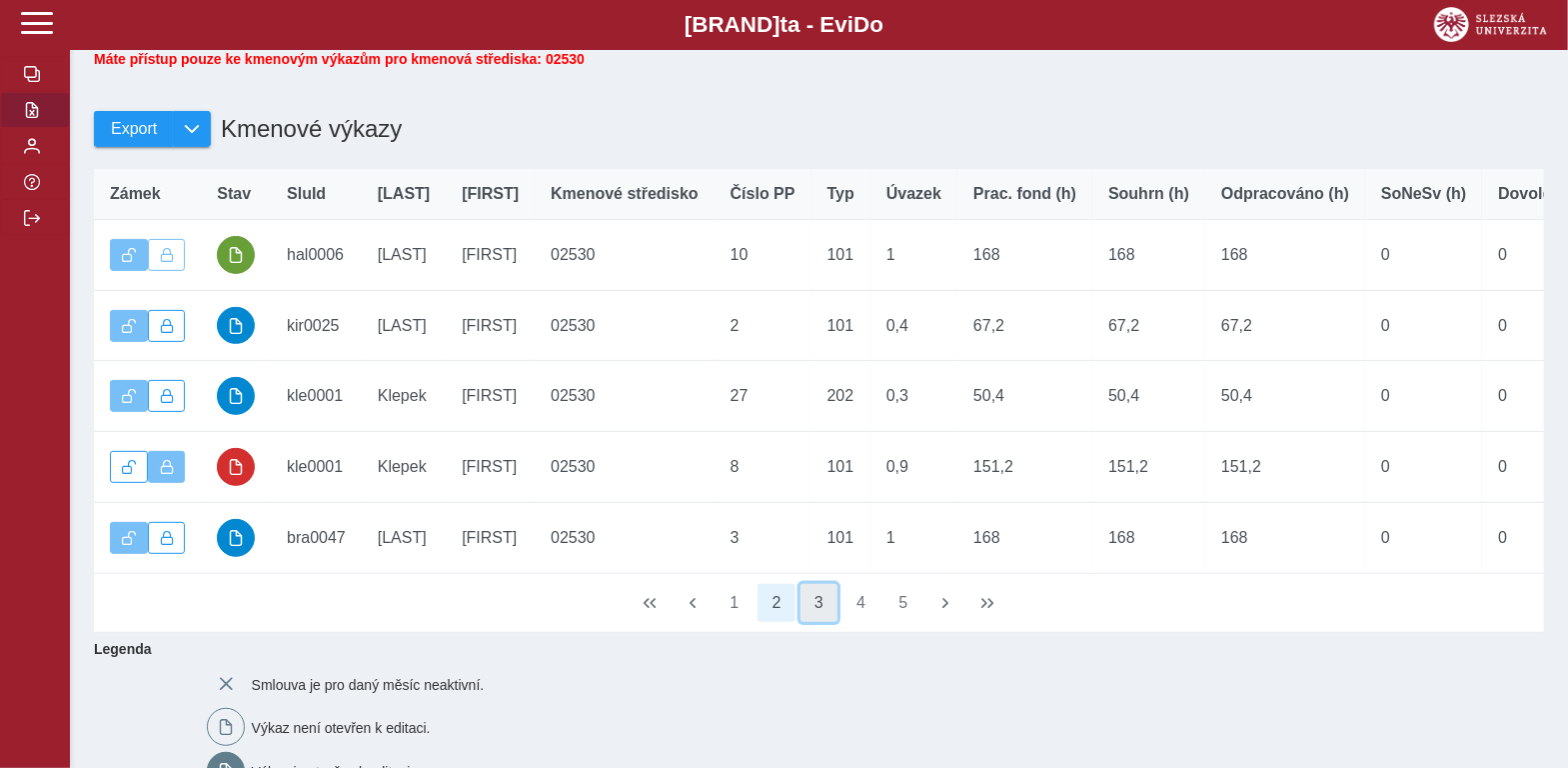 click on "3" at bounding box center [819, 603] 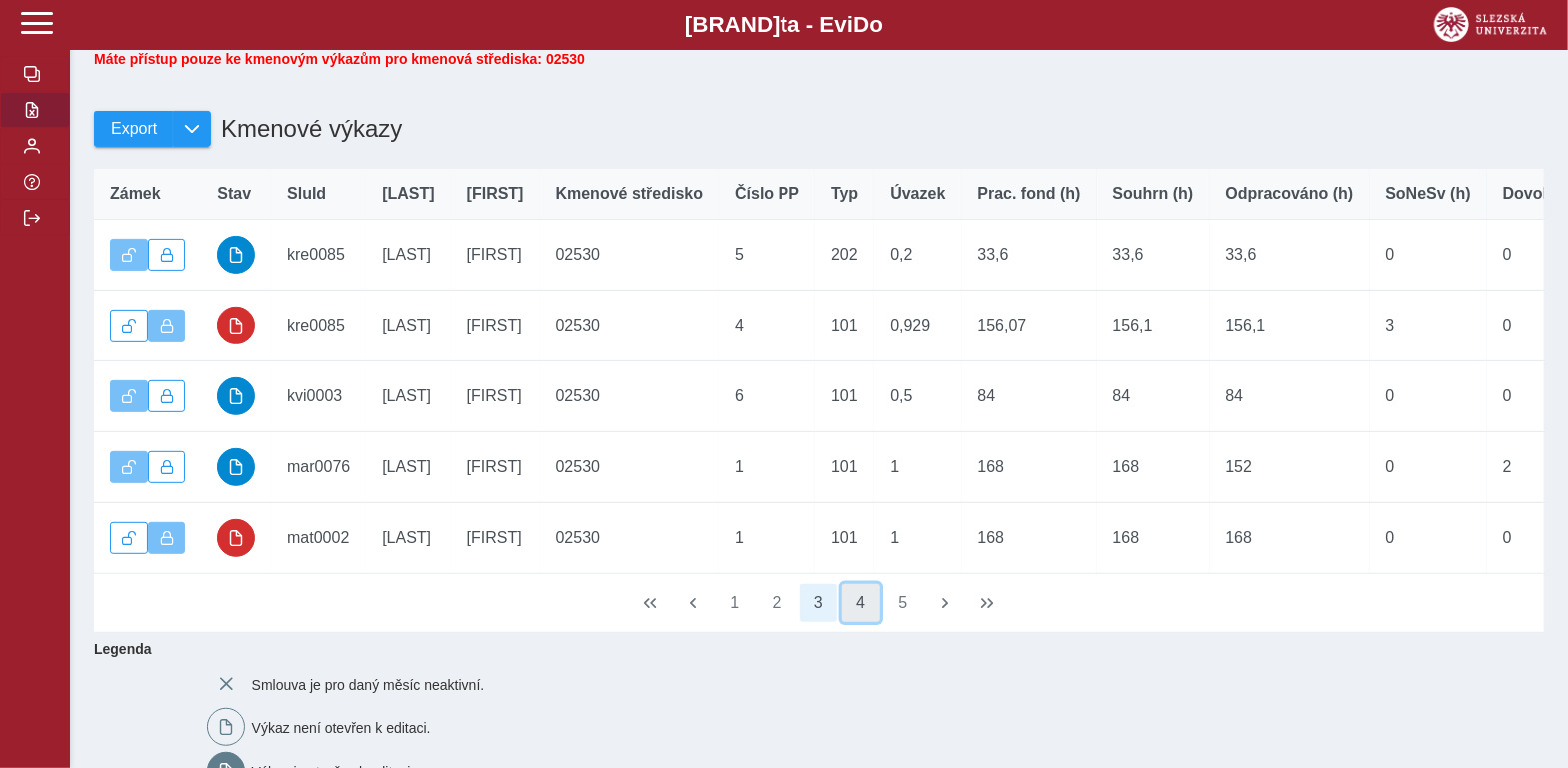 click on "4" at bounding box center [861, 603] 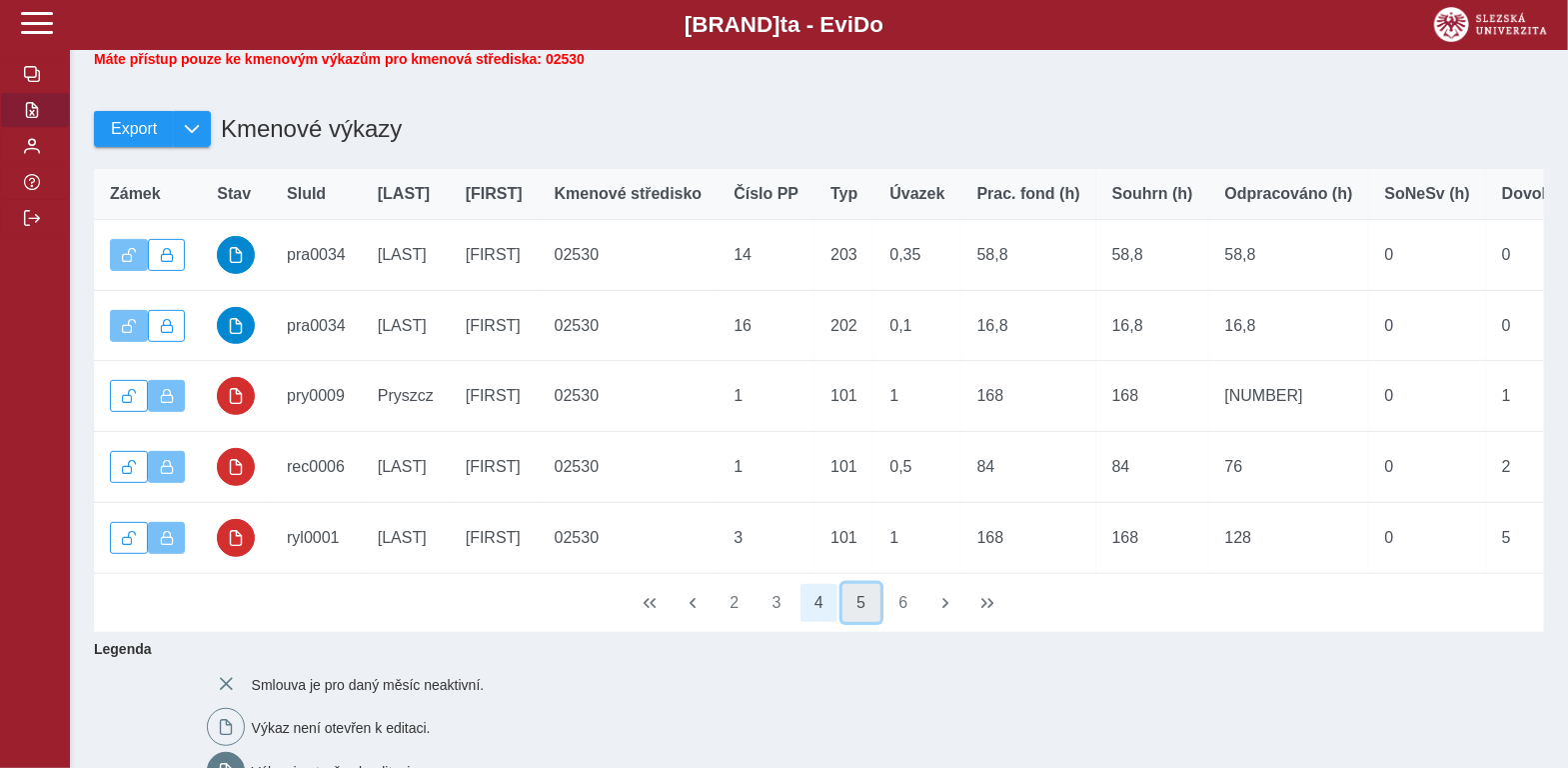 click on "5" at bounding box center [861, 603] 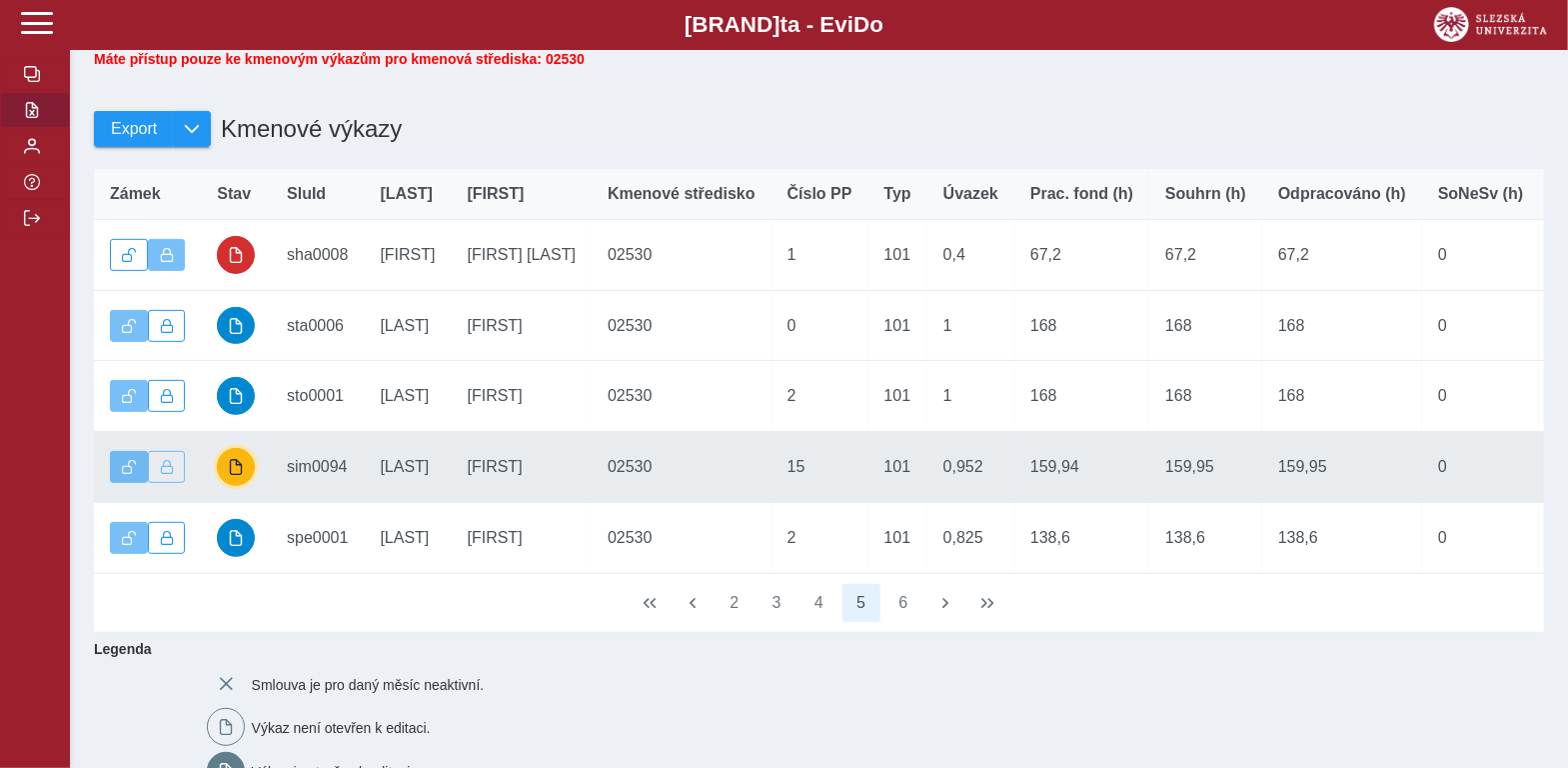 click at bounding box center (236, 467) 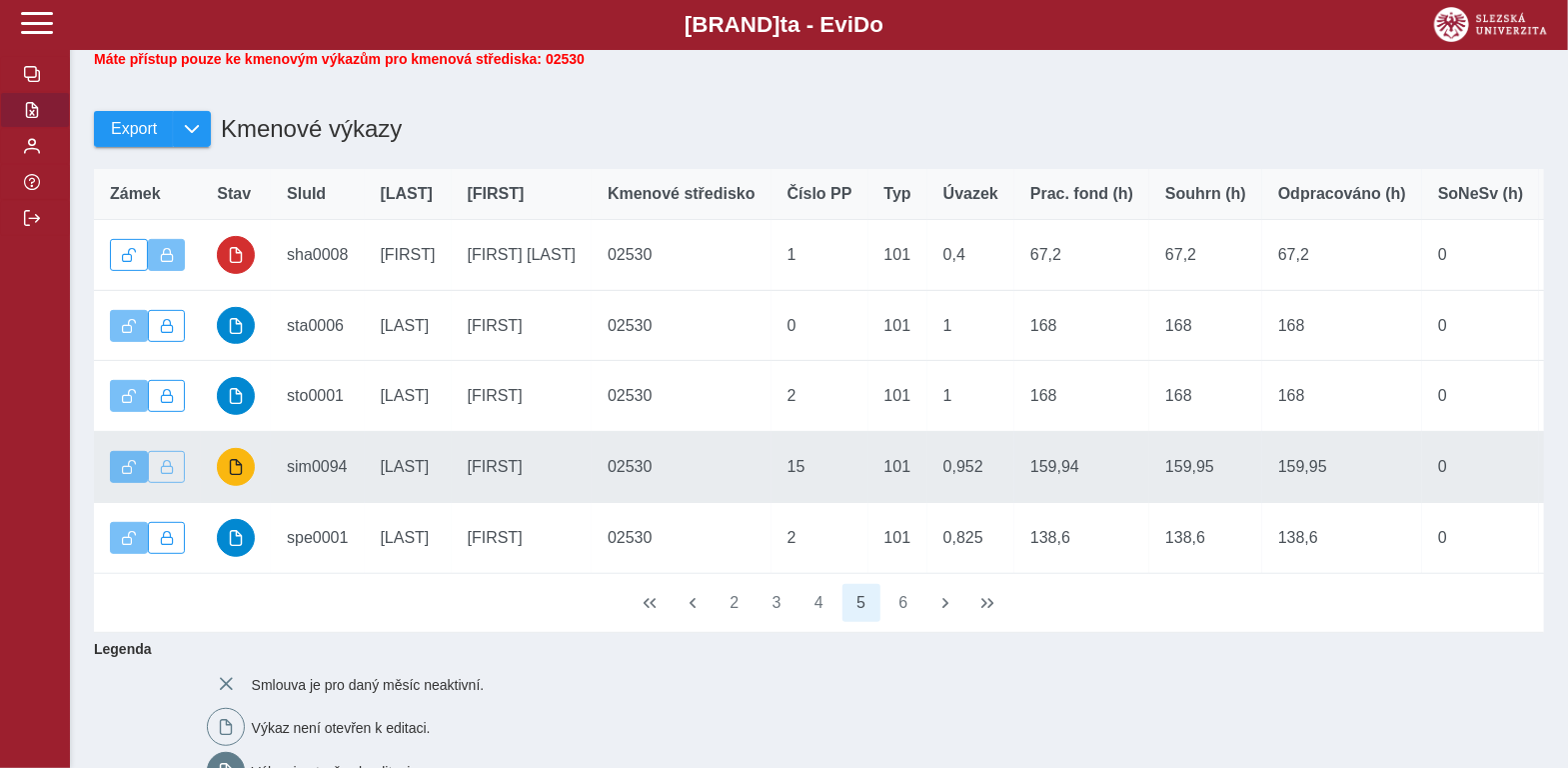 scroll, scrollTop: 0, scrollLeft: 0, axis: both 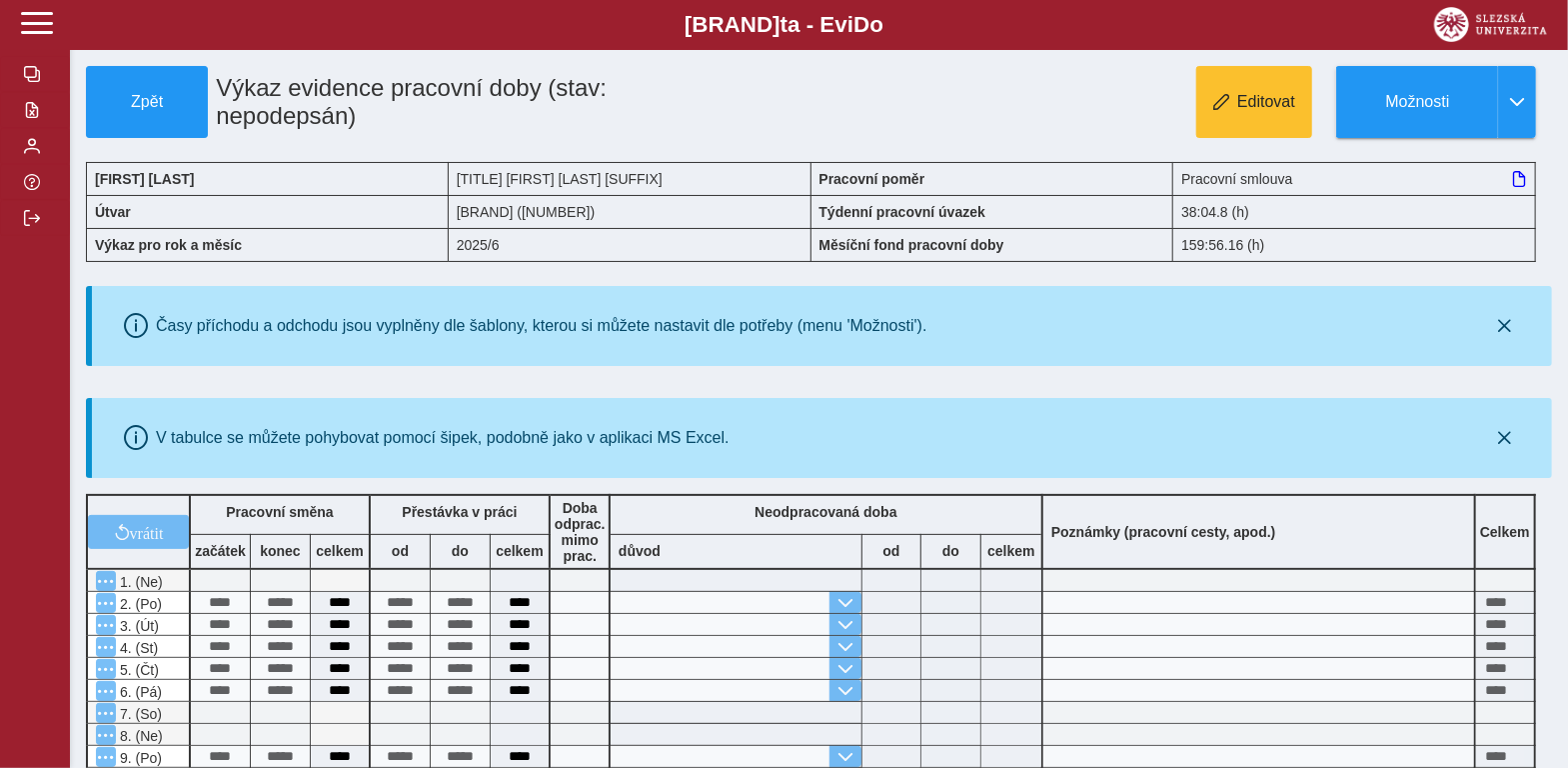 click on "159:56.16 (h)" at bounding box center [1354, 245] 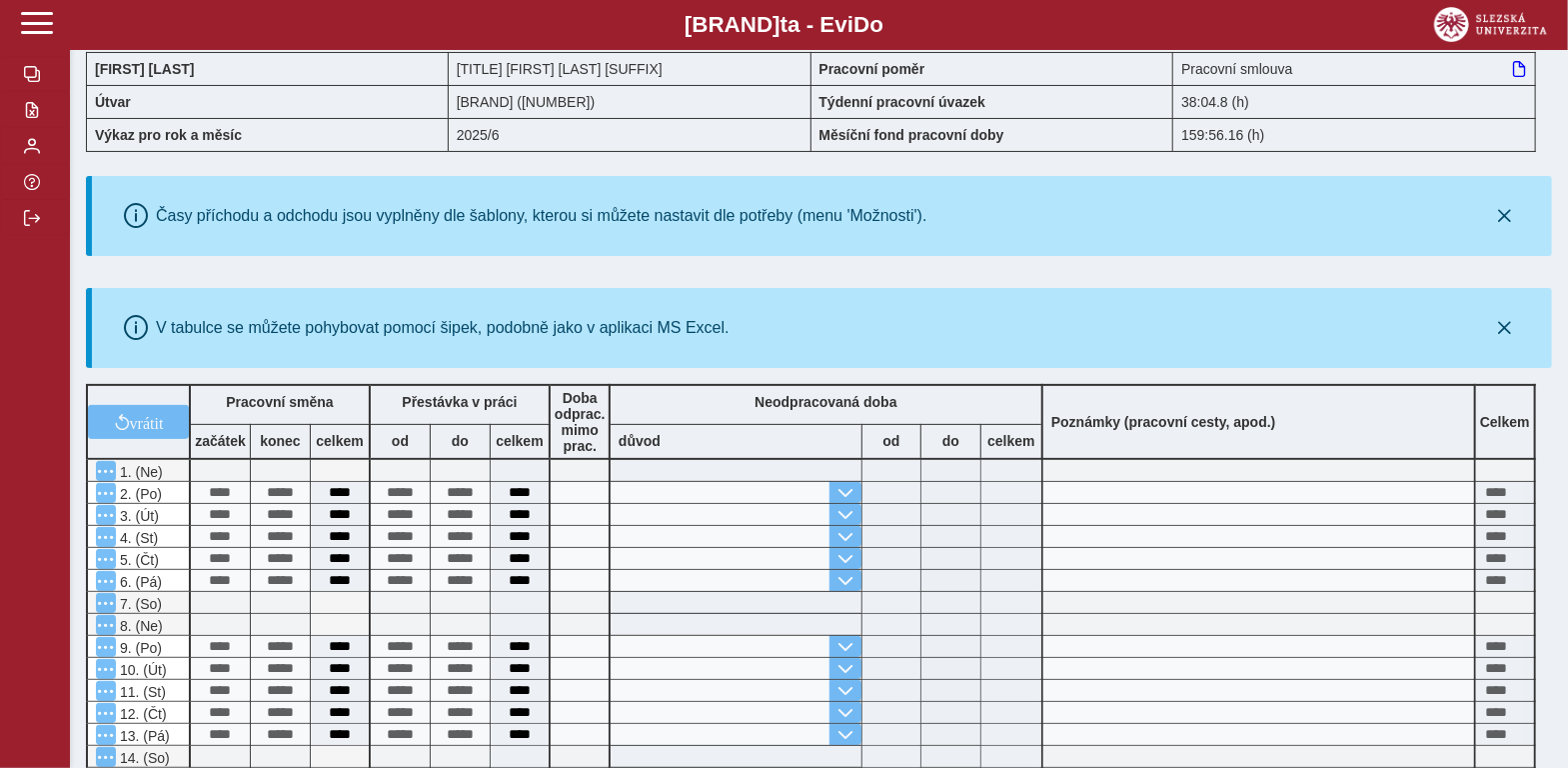 scroll, scrollTop: 100, scrollLeft: 0, axis: vertical 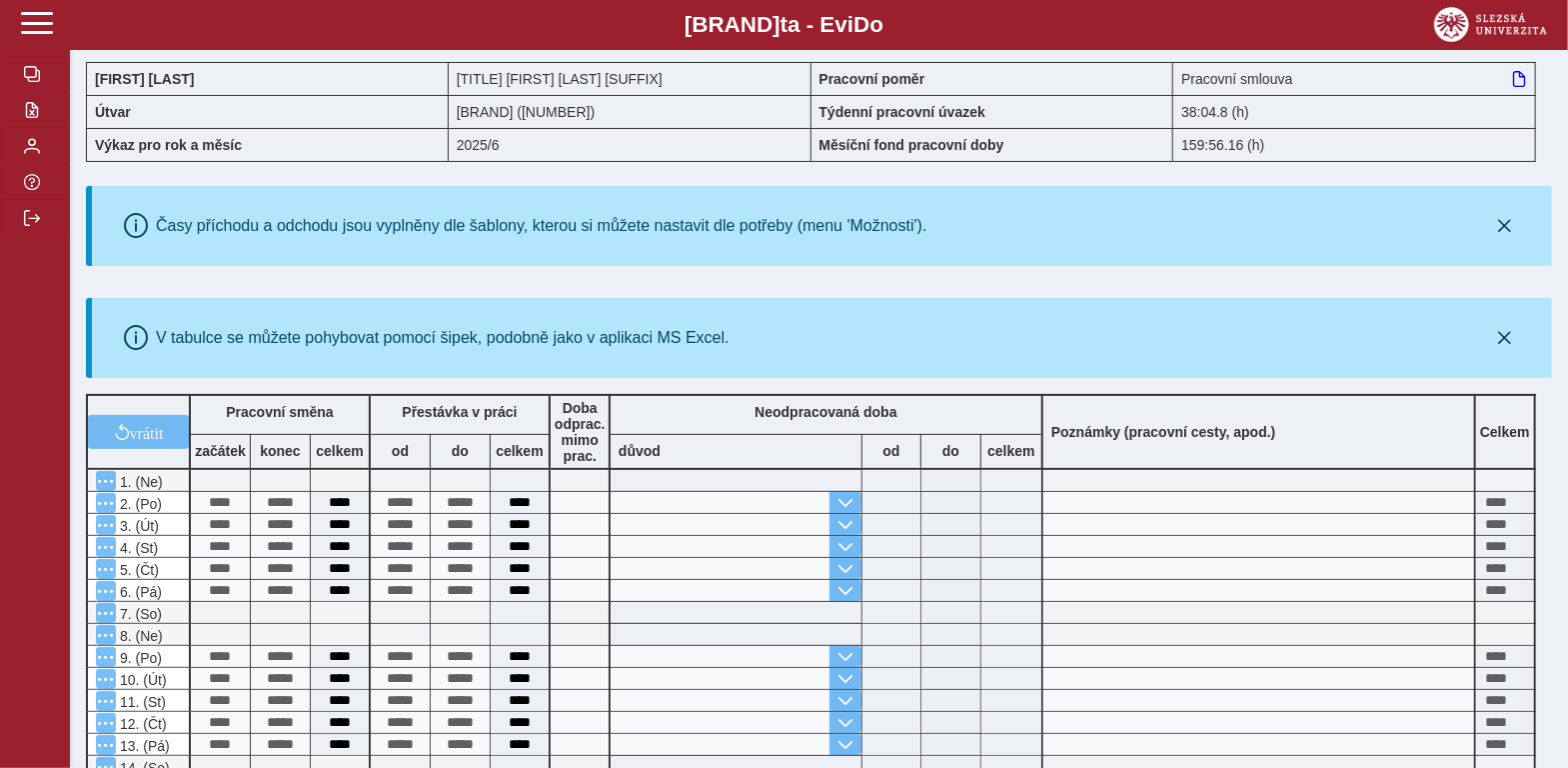 click on "V tabulce se můžete pohybovat pomocí šipek, podobně jako v aplikaci MS Excel." at bounding box center [821, 226] 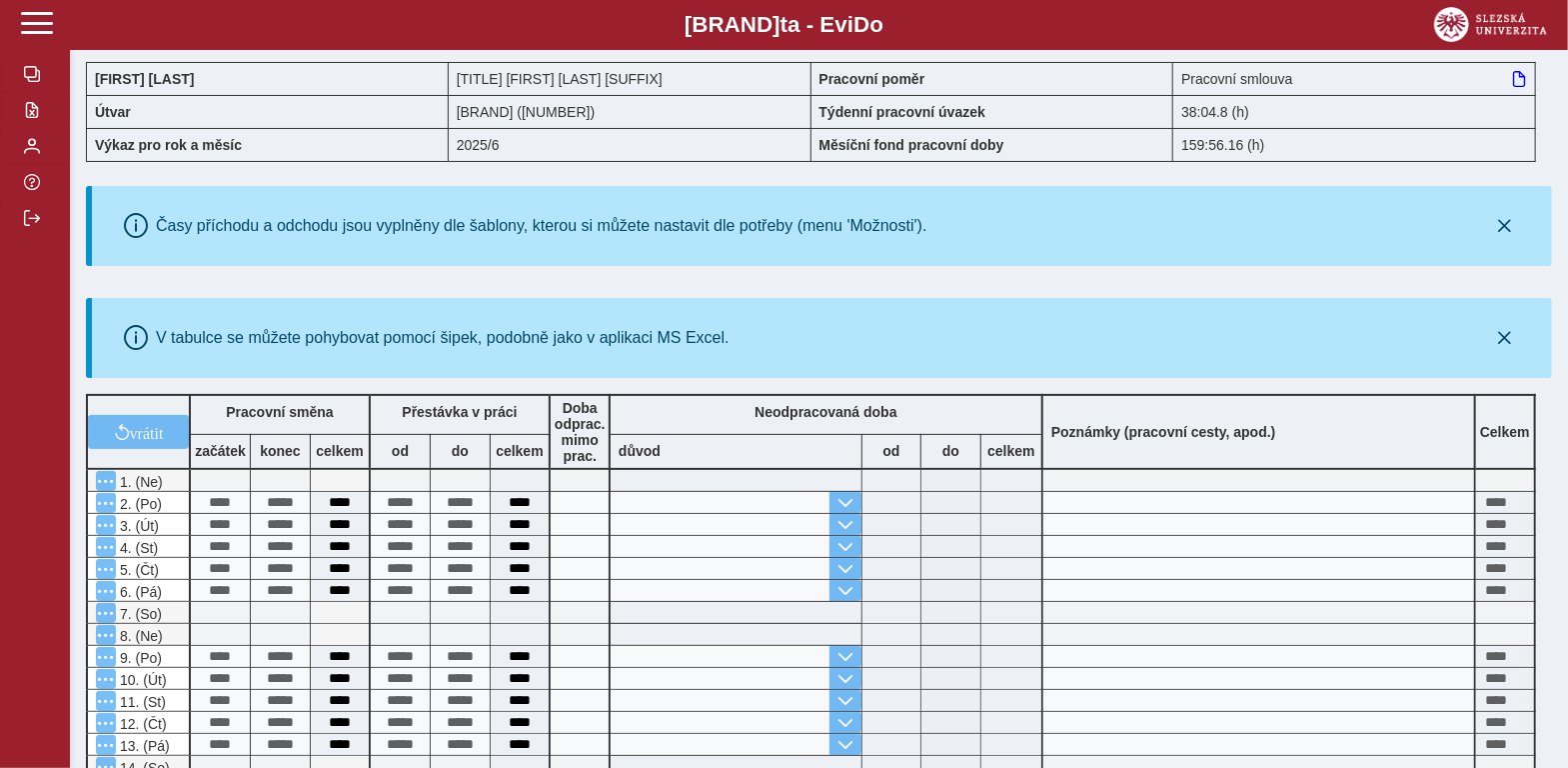 drag, startPoint x: 733, startPoint y: 338, endPoint x: 133, endPoint y: 246, distance: 607.0124 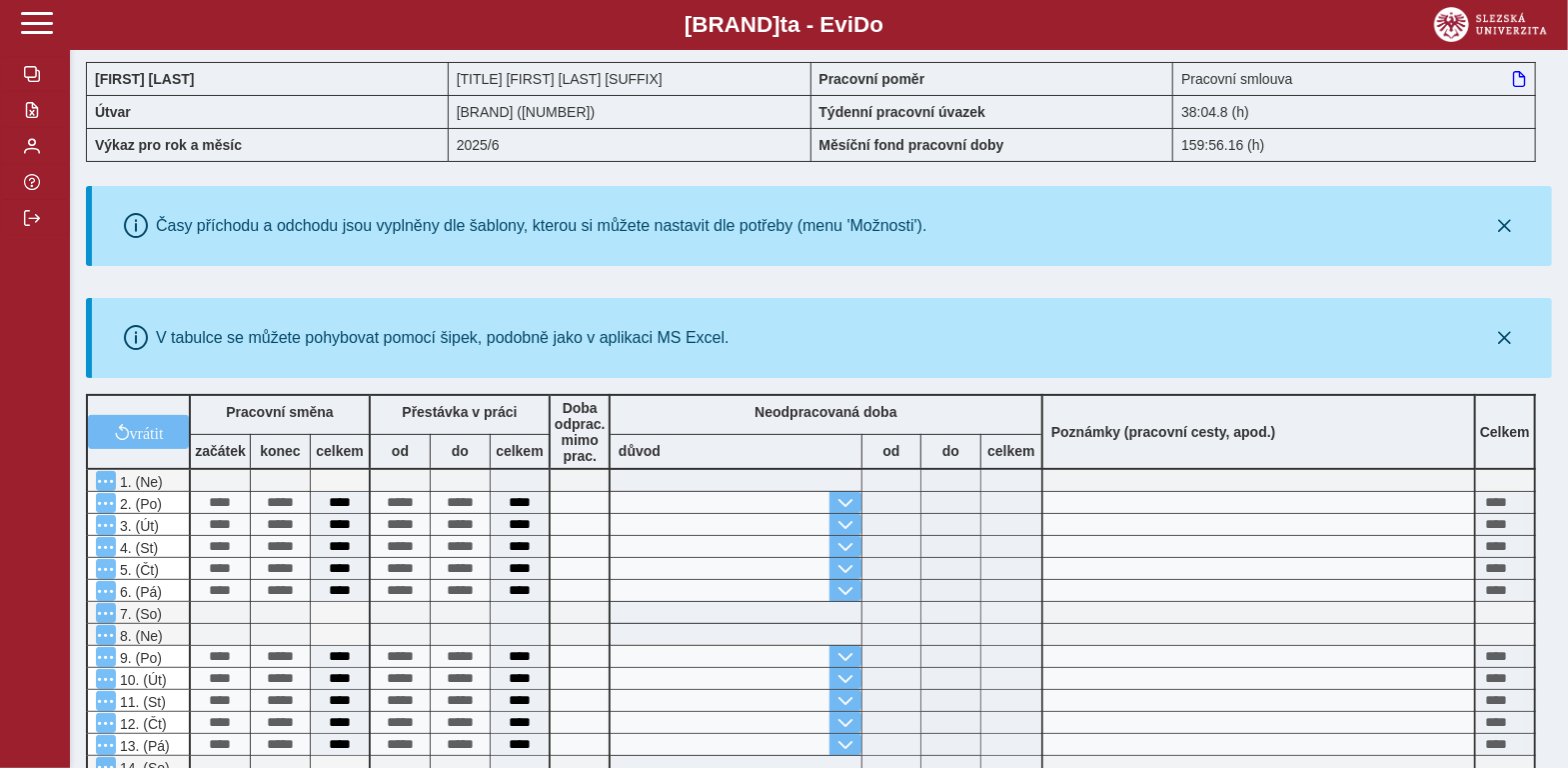 drag, startPoint x: 715, startPoint y: 337, endPoint x: 118, endPoint y: 227, distance: 607.04942 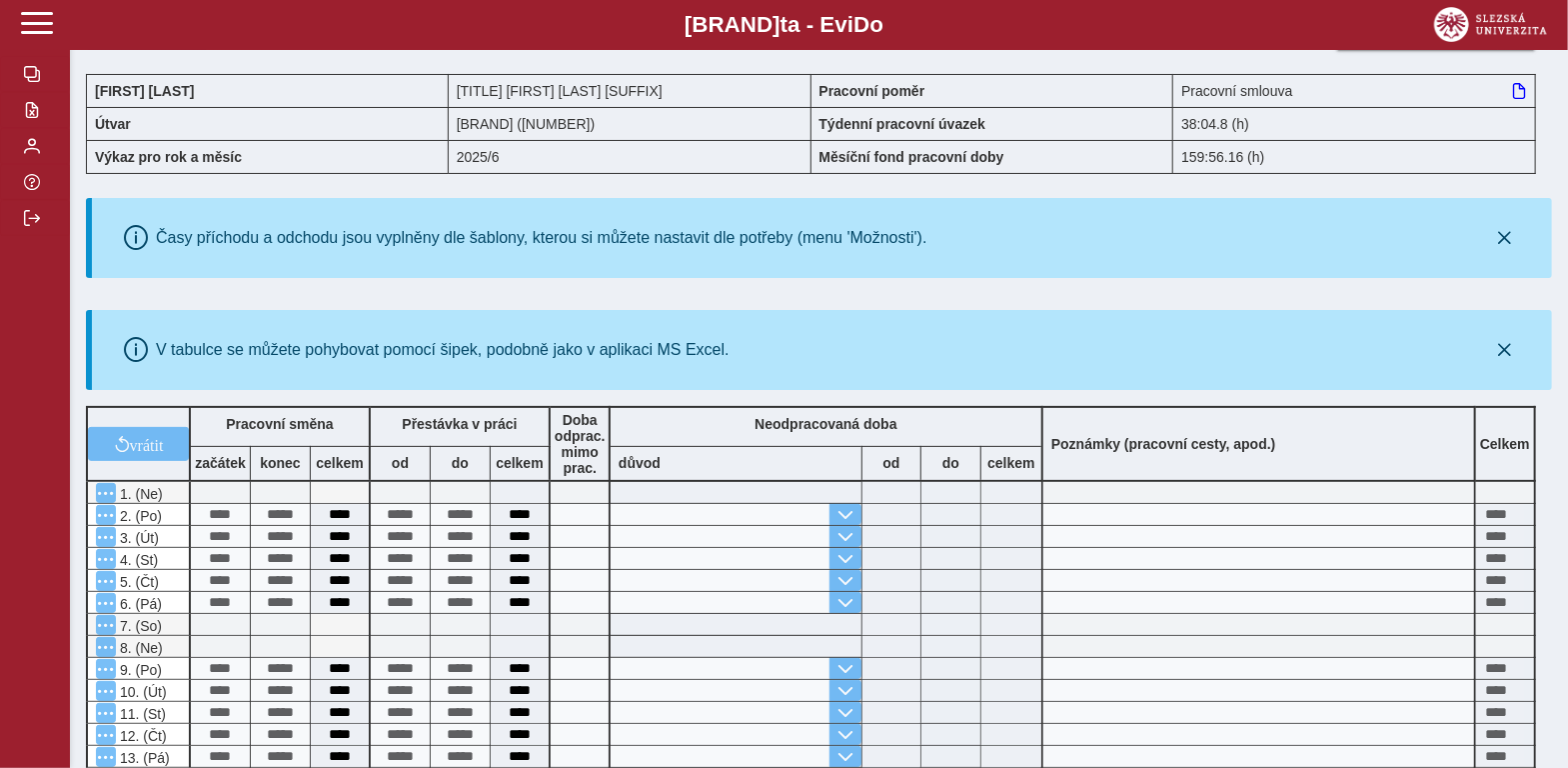 scroll, scrollTop: 0, scrollLeft: 0, axis: both 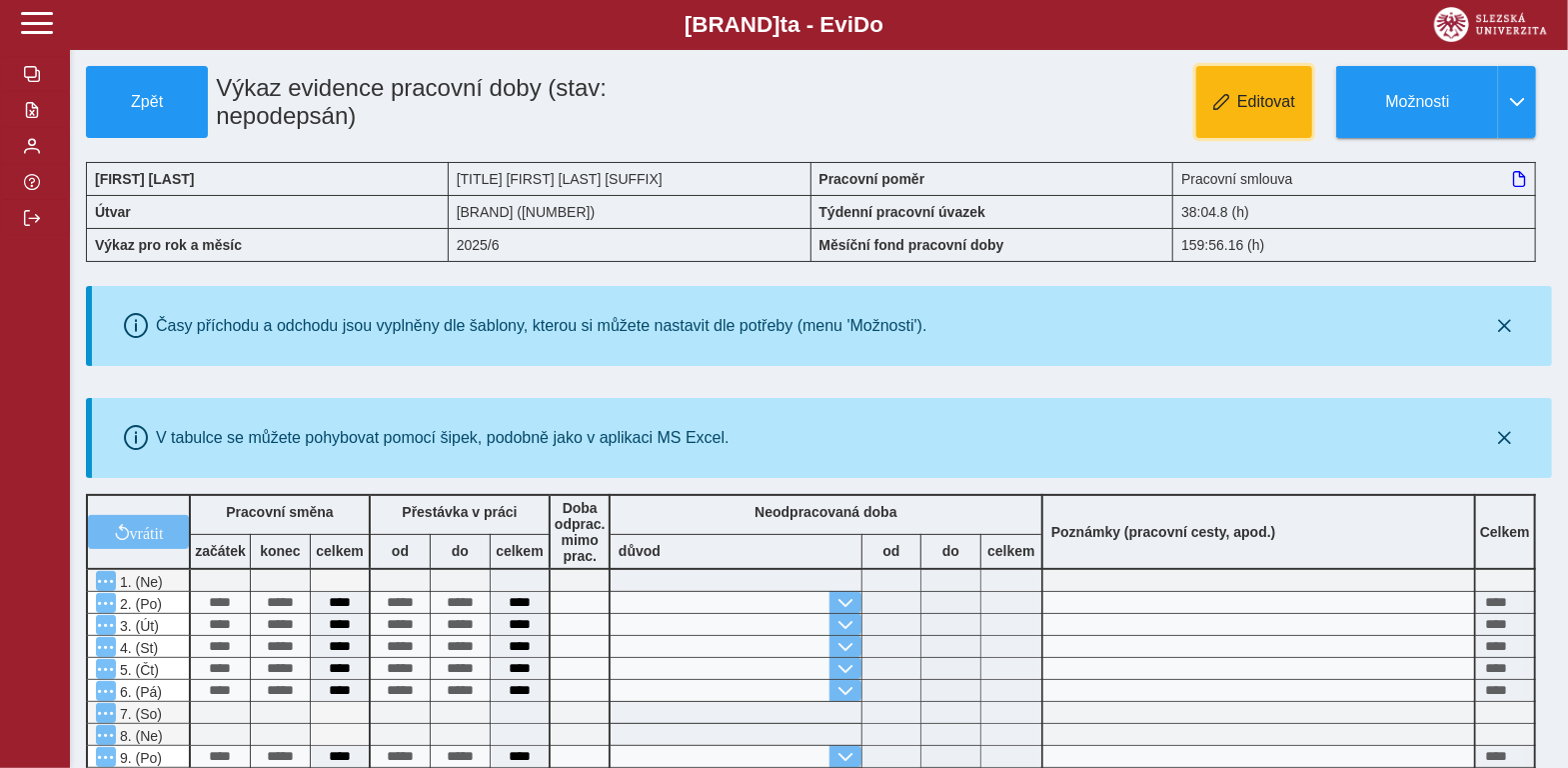 click on "Editovat" at bounding box center (1266, 102) 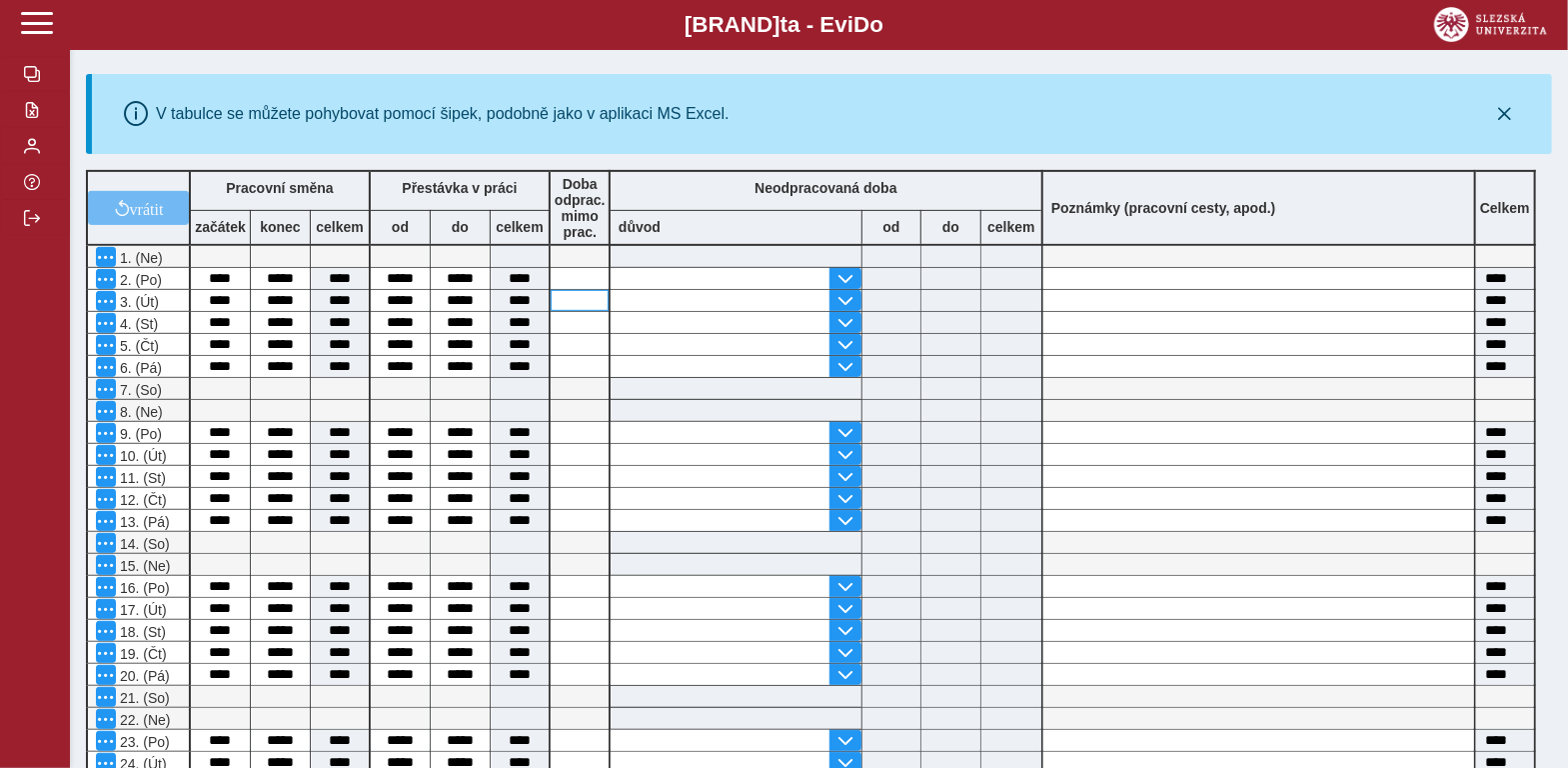 scroll, scrollTop: 299, scrollLeft: 0, axis: vertical 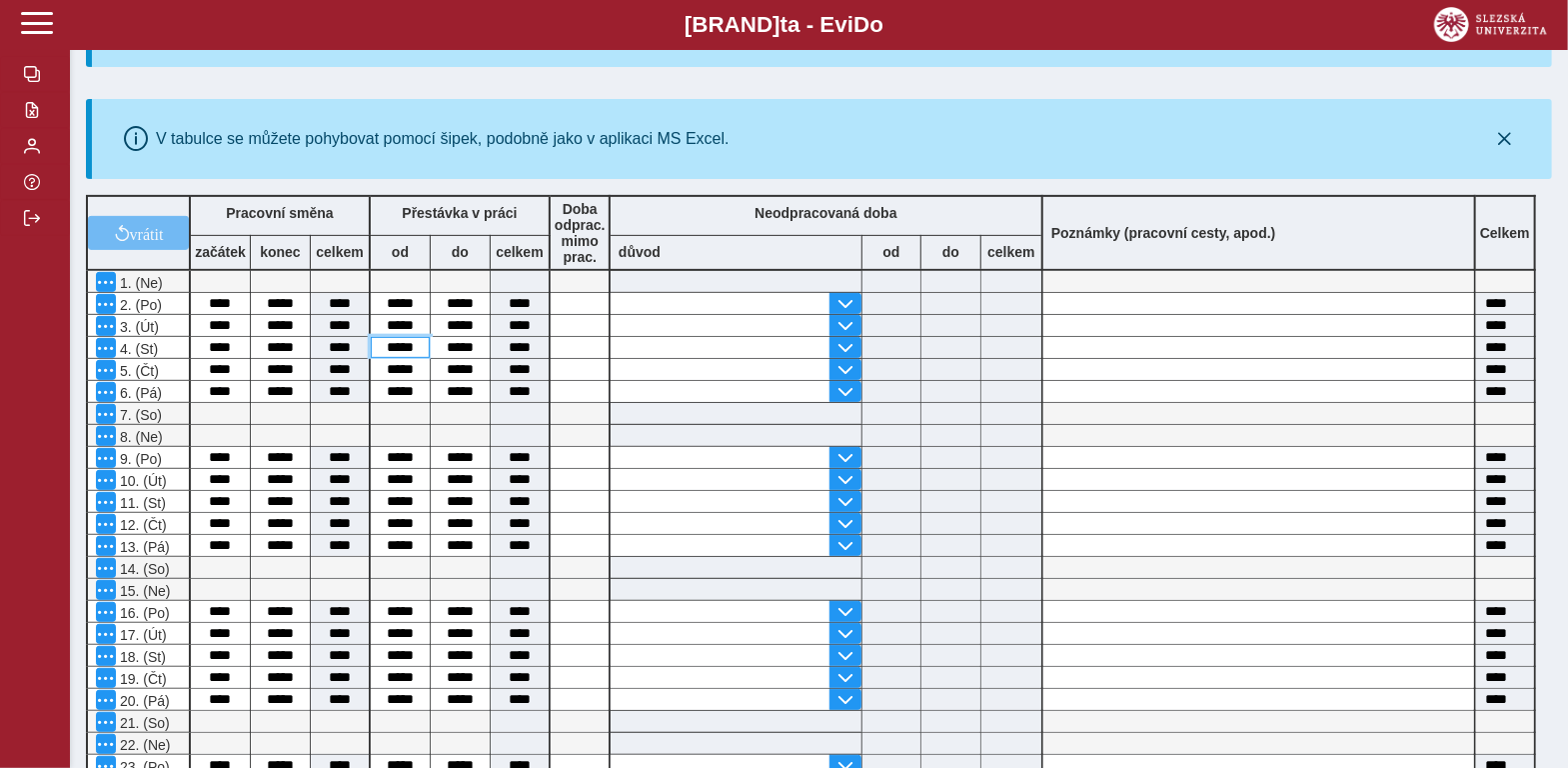 click on "*****" at bounding box center [400, 347] 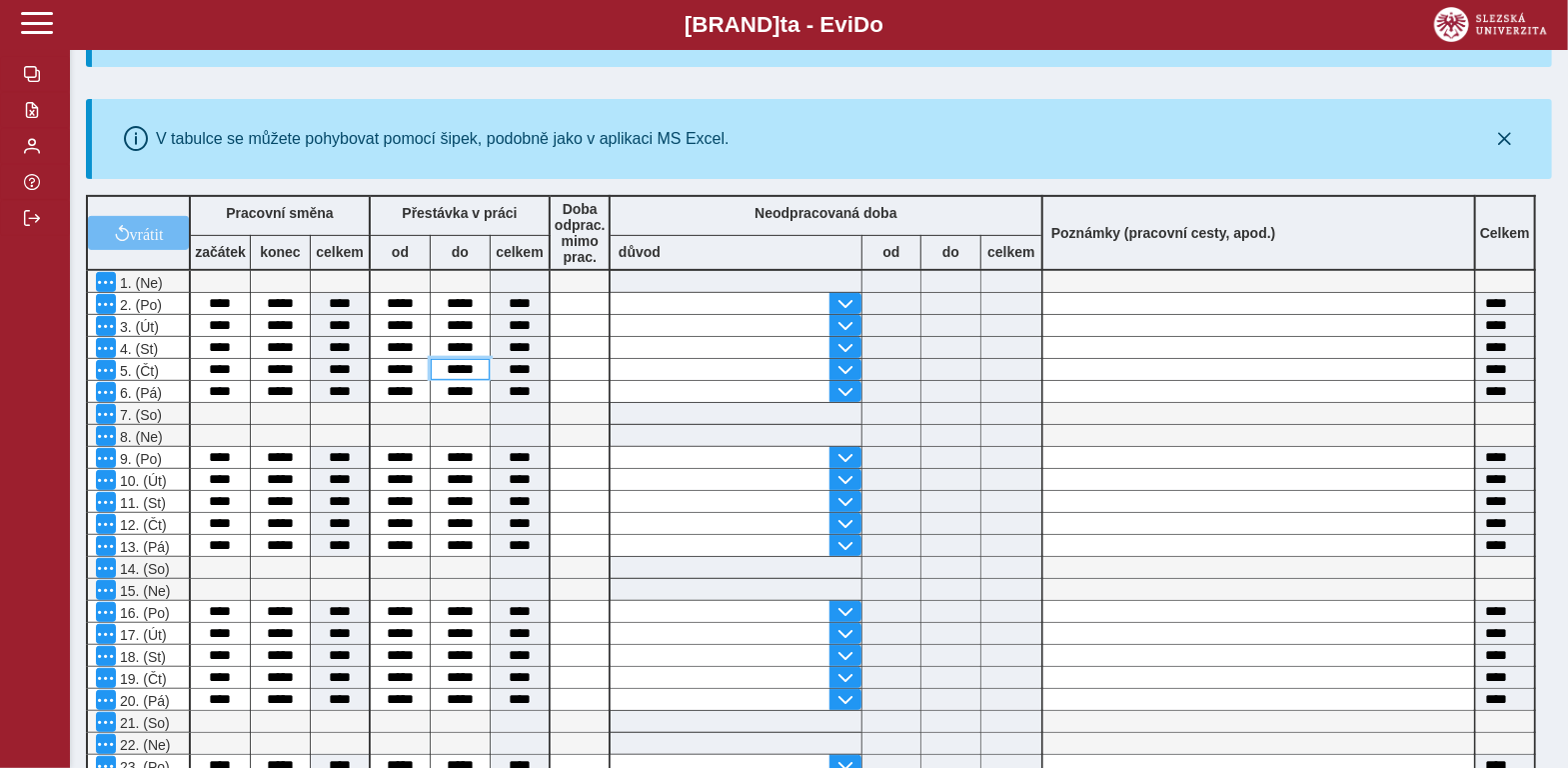 click on "*****" at bounding box center (460, 369) 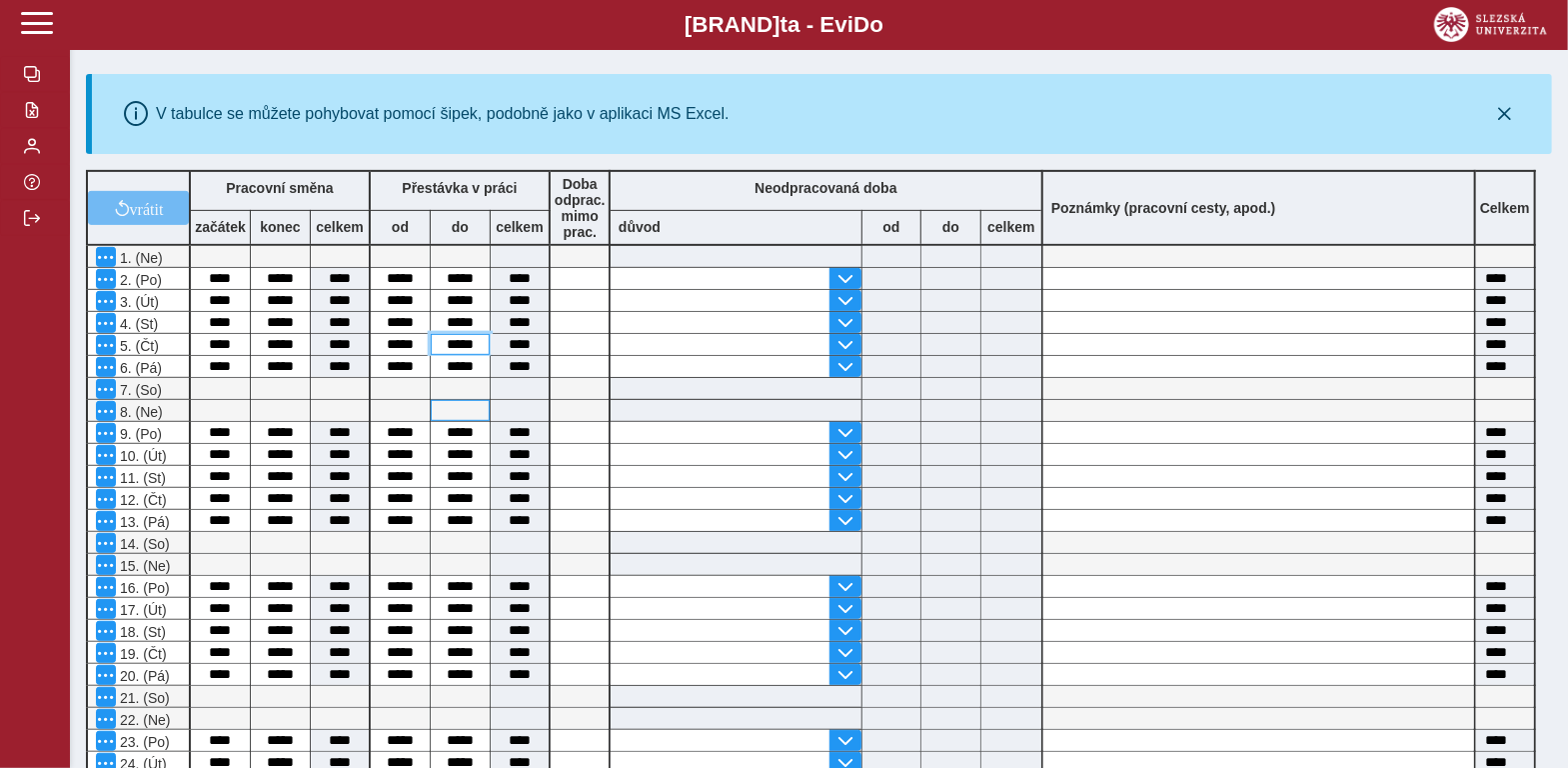 scroll, scrollTop: 600, scrollLeft: 0, axis: vertical 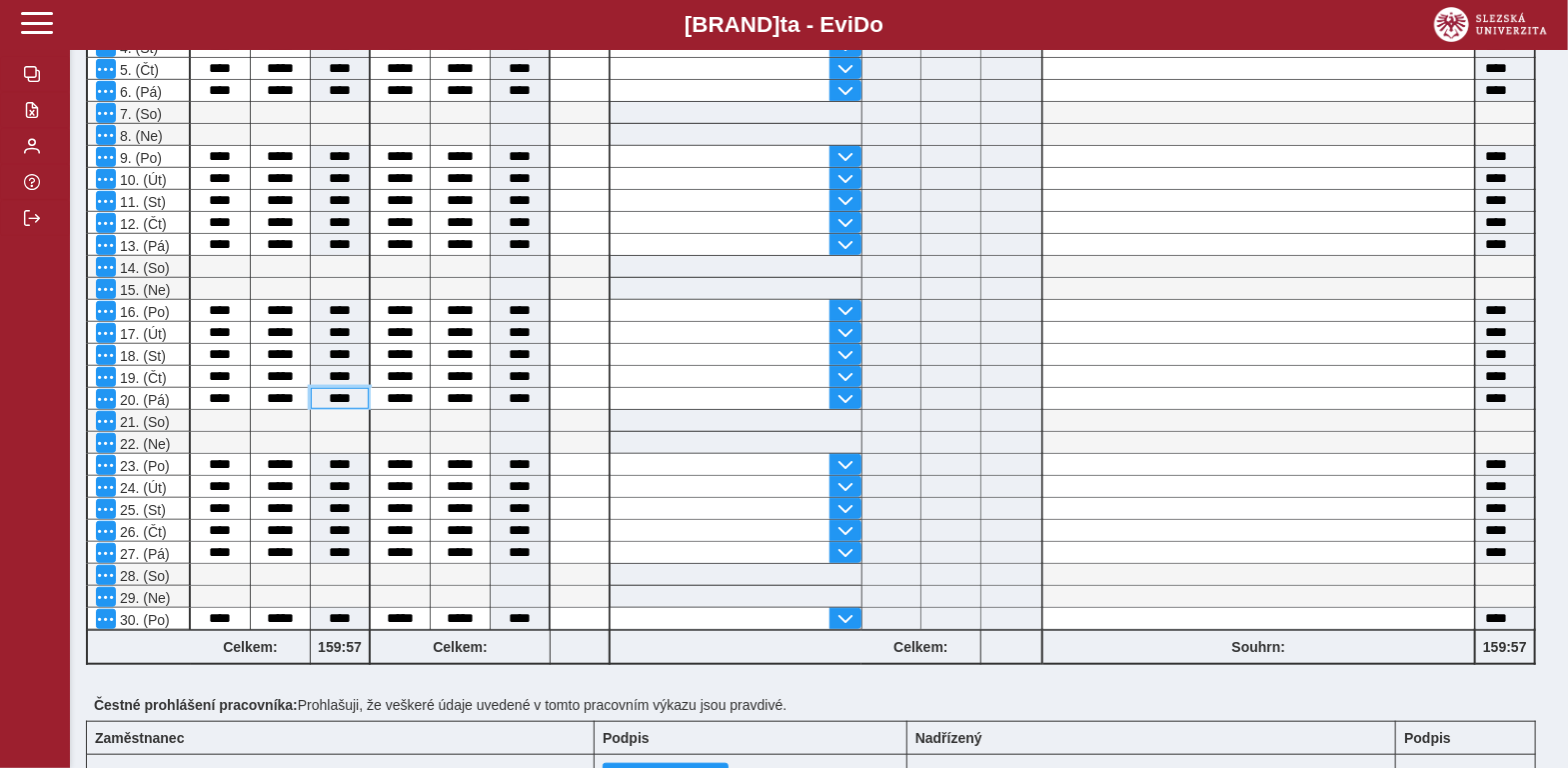 click on "****" at bounding box center (340, 398) 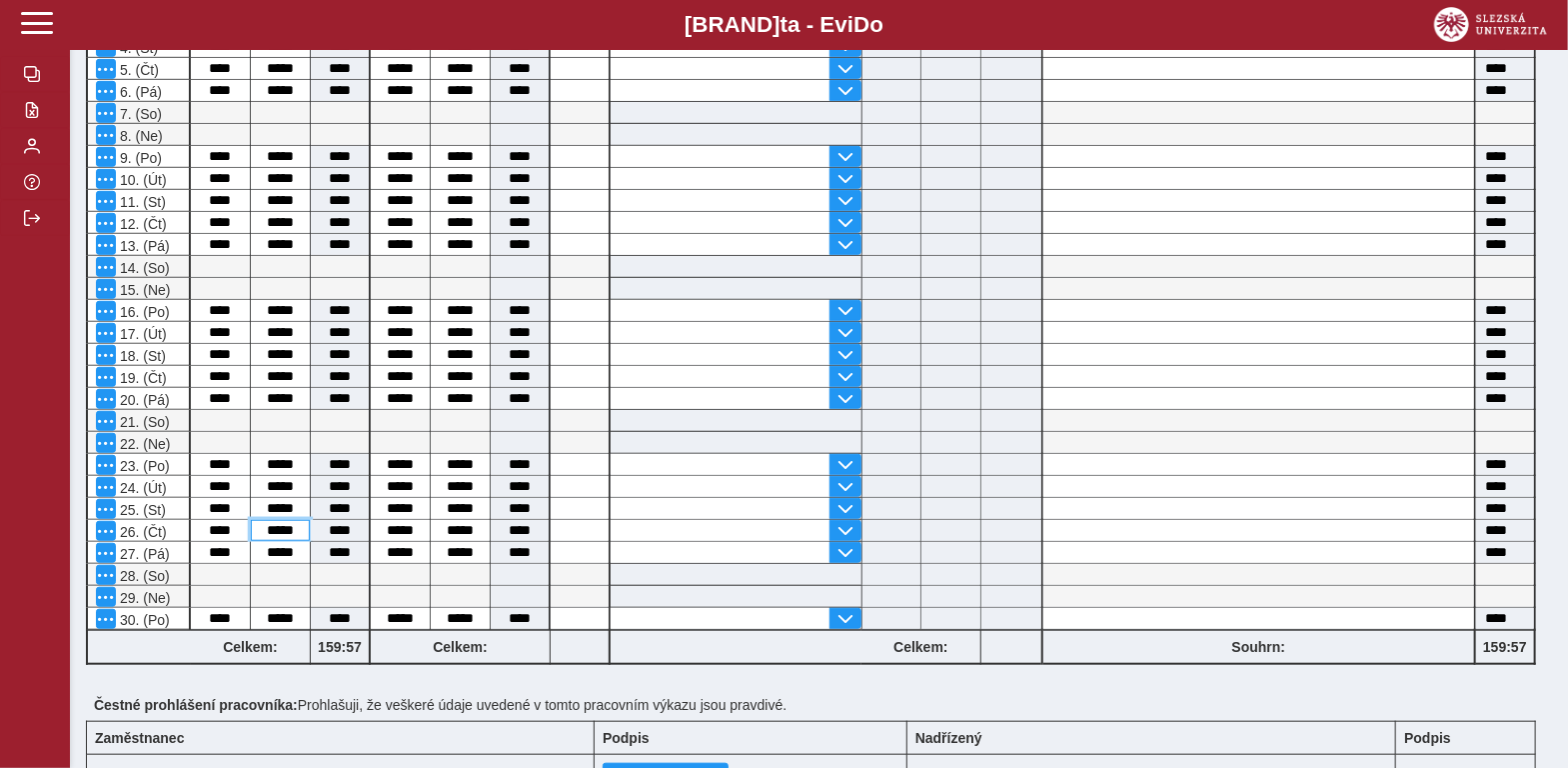 click on "*****" at bounding box center (280, 530) 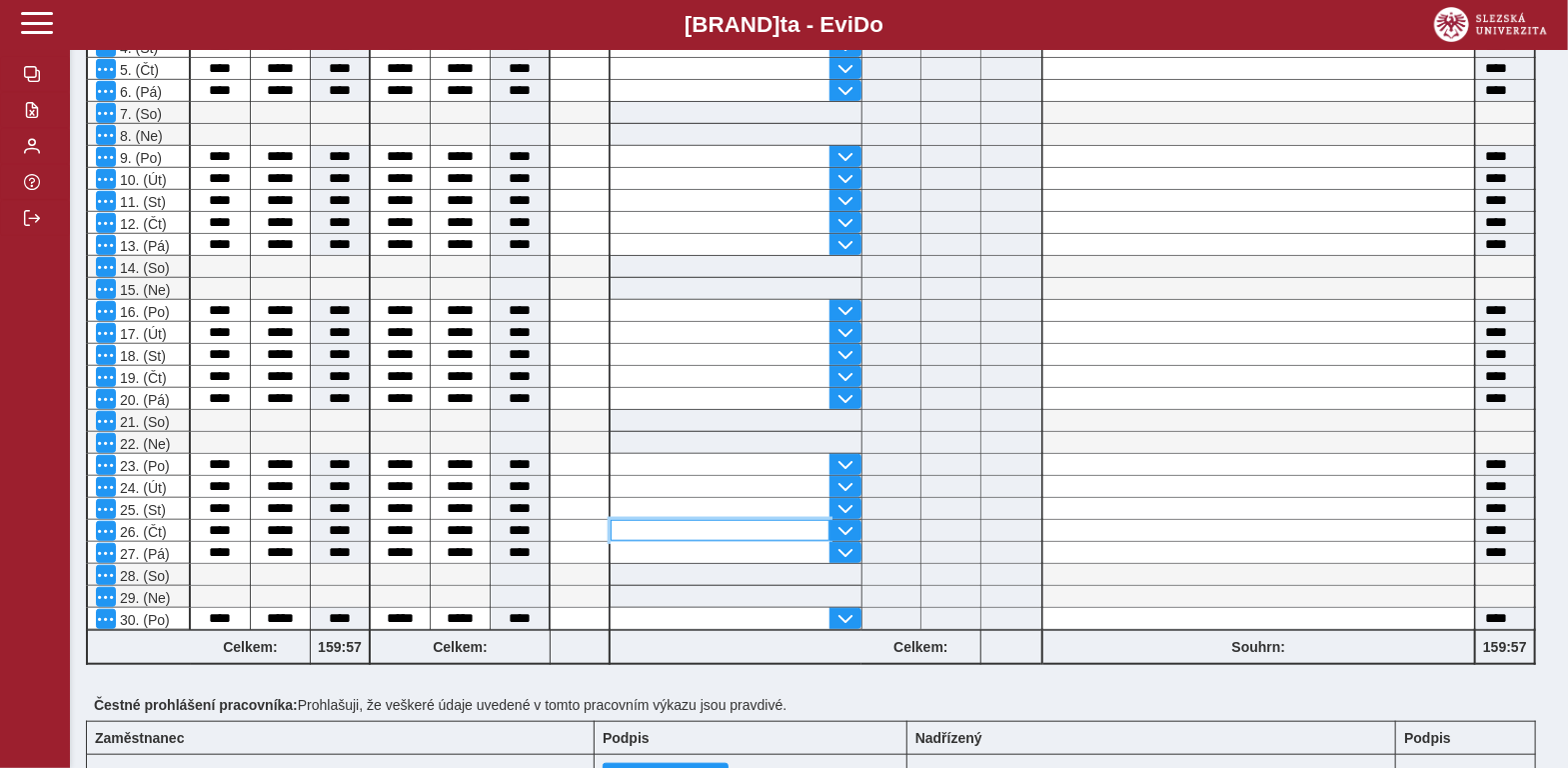 click at bounding box center [720, 530] 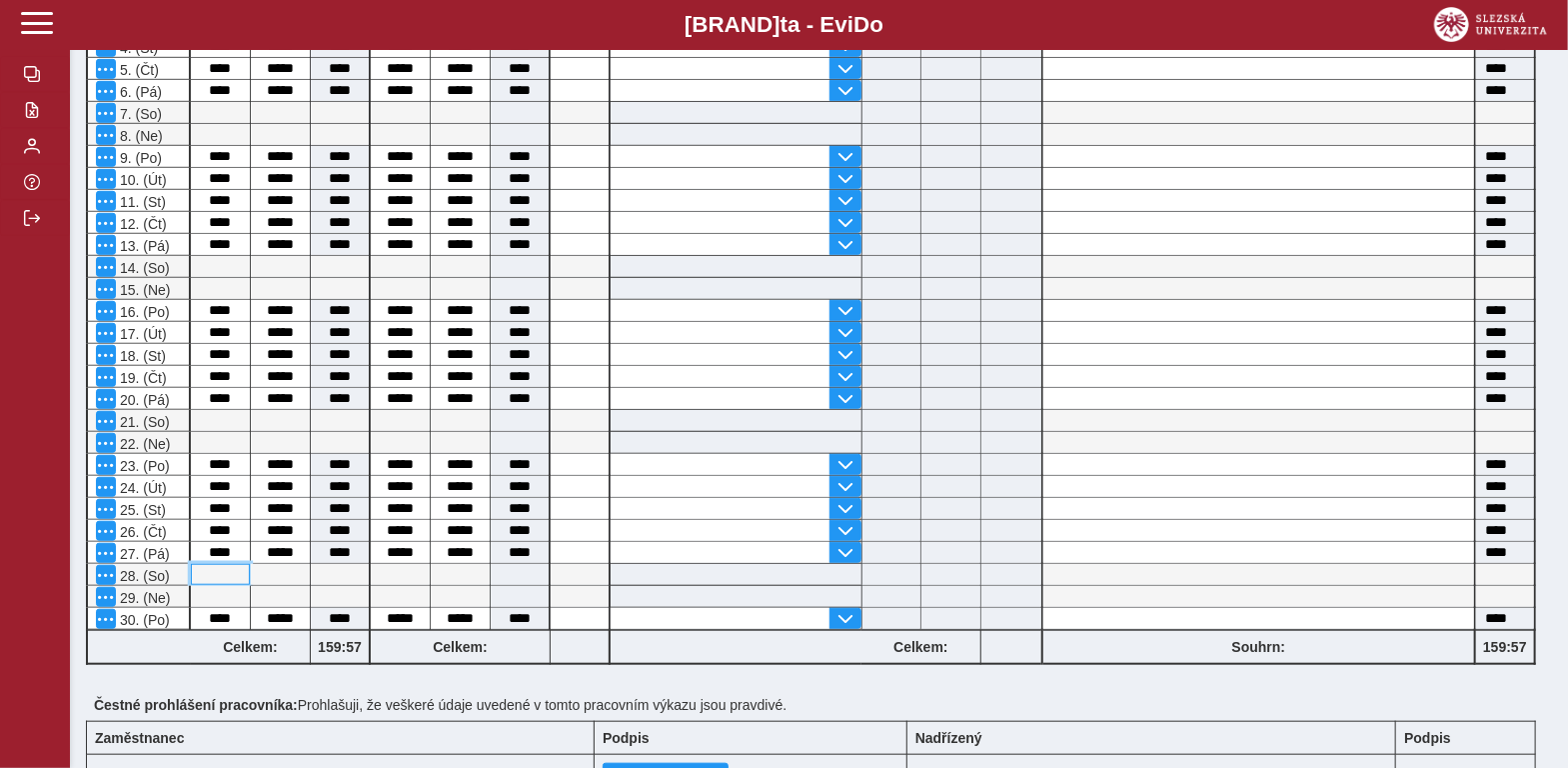 click at bounding box center [220, 574] 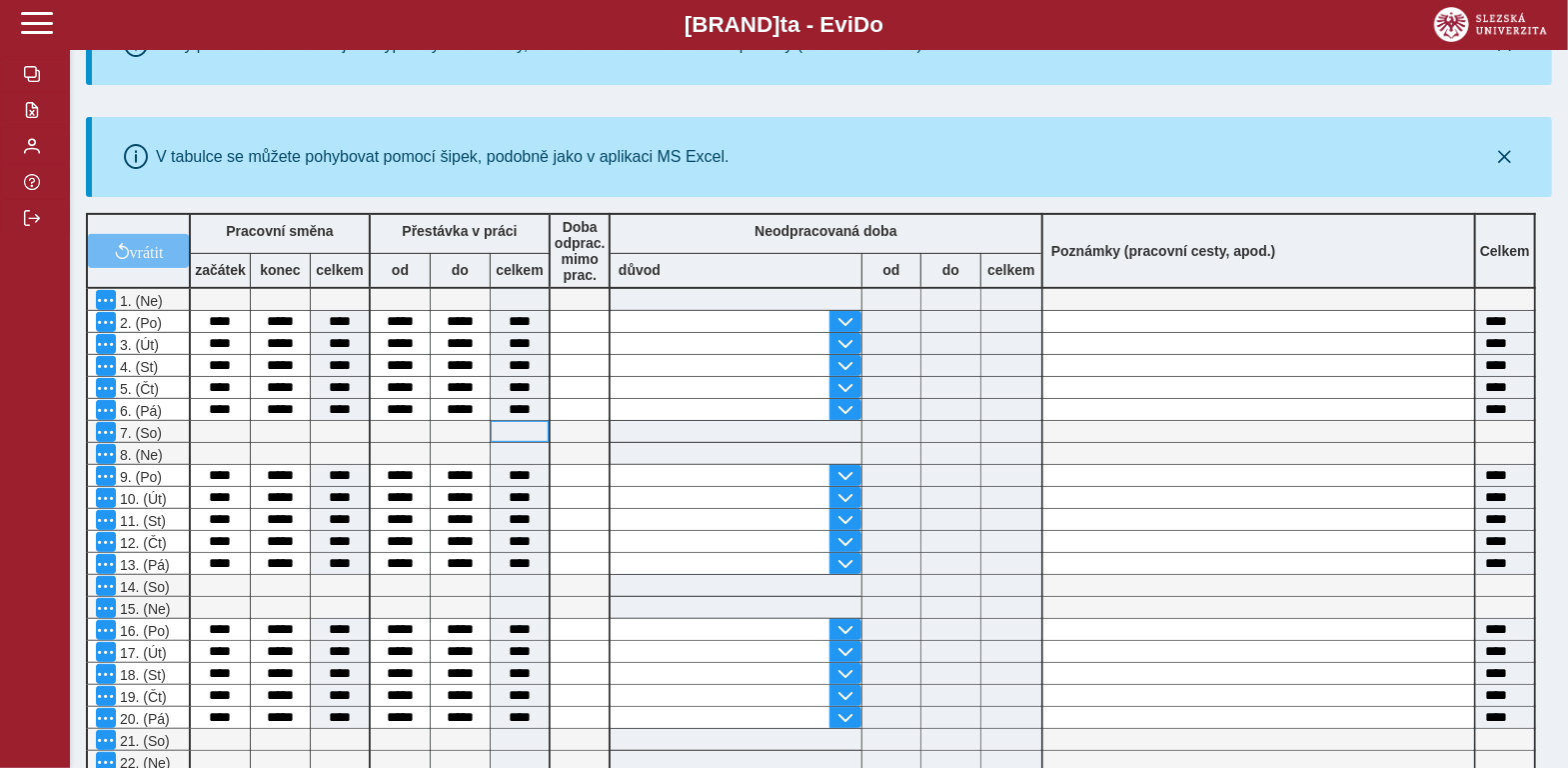scroll, scrollTop: 299, scrollLeft: 0, axis: vertical 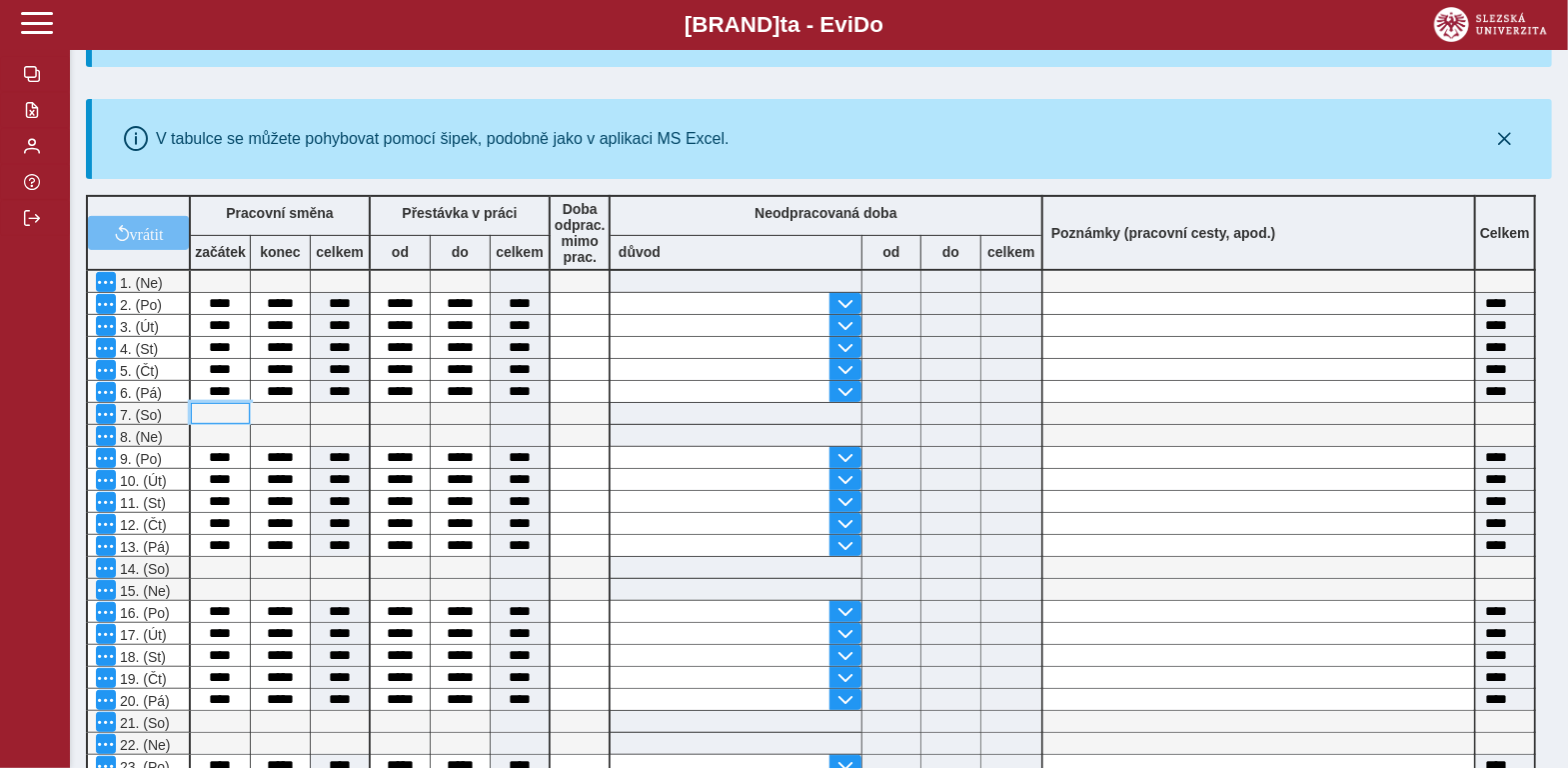 click at bounding box center [220, 413] 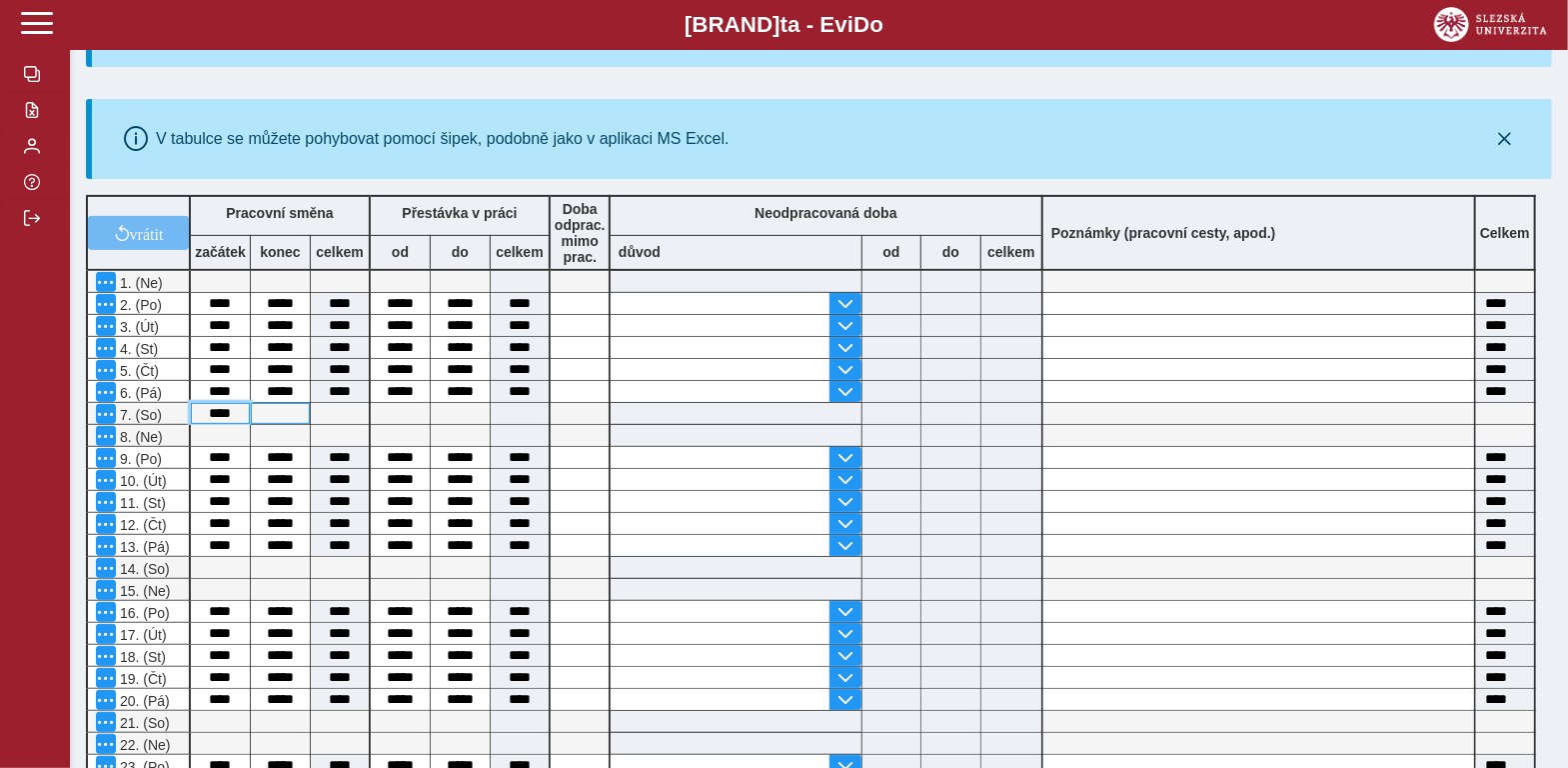 type on "****" 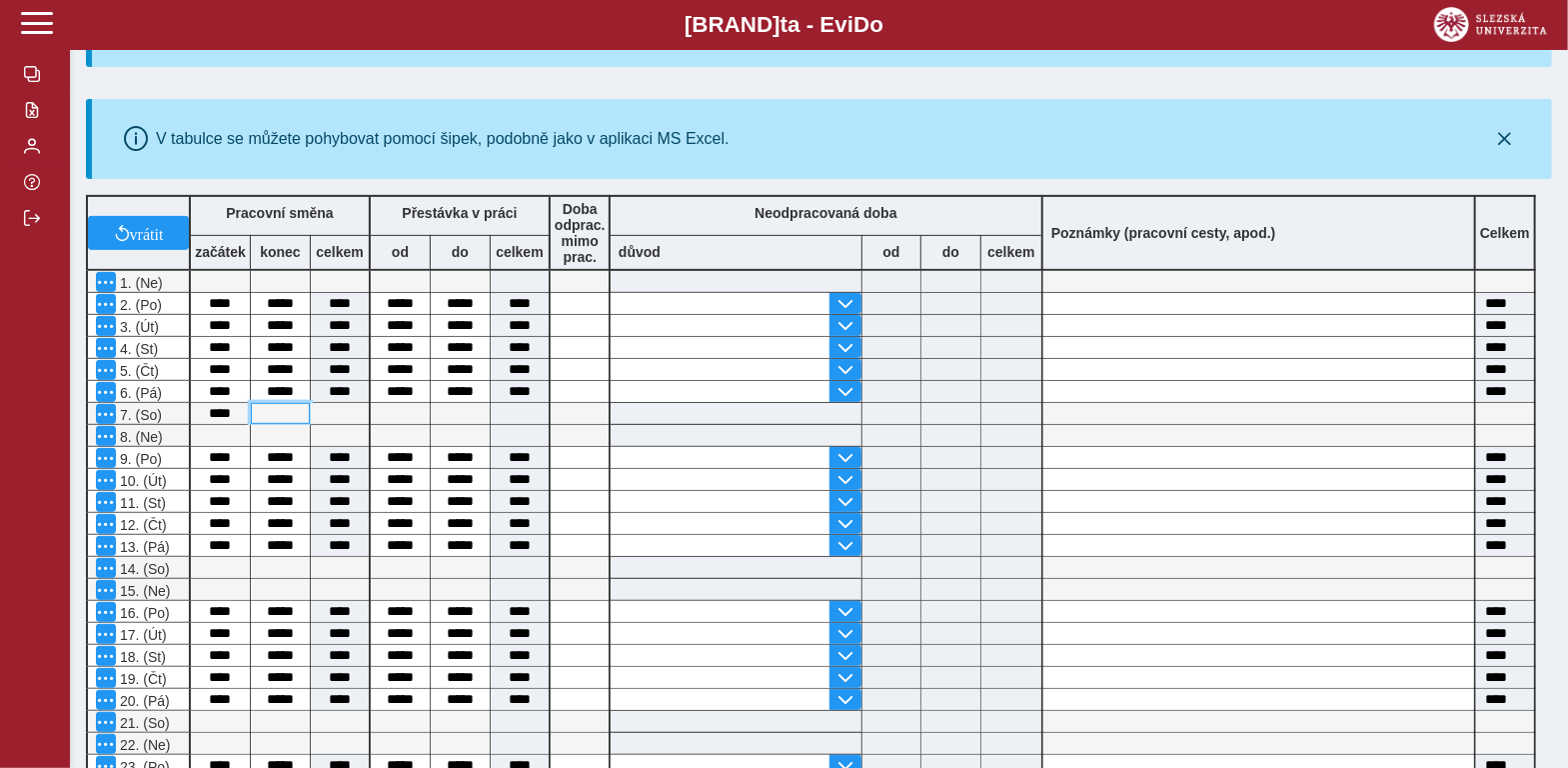 click at bounding box center (280, 413) 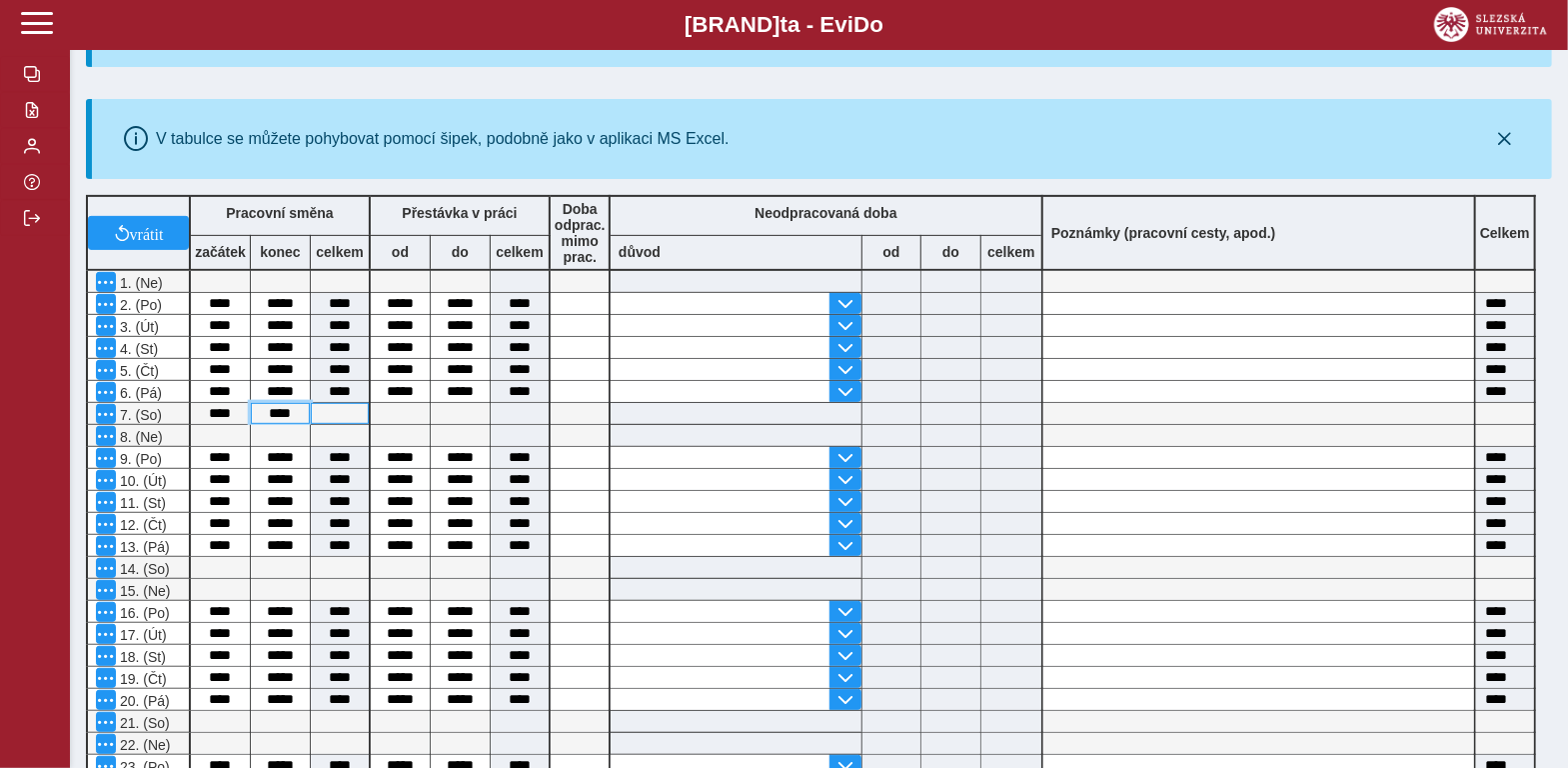type on "****" 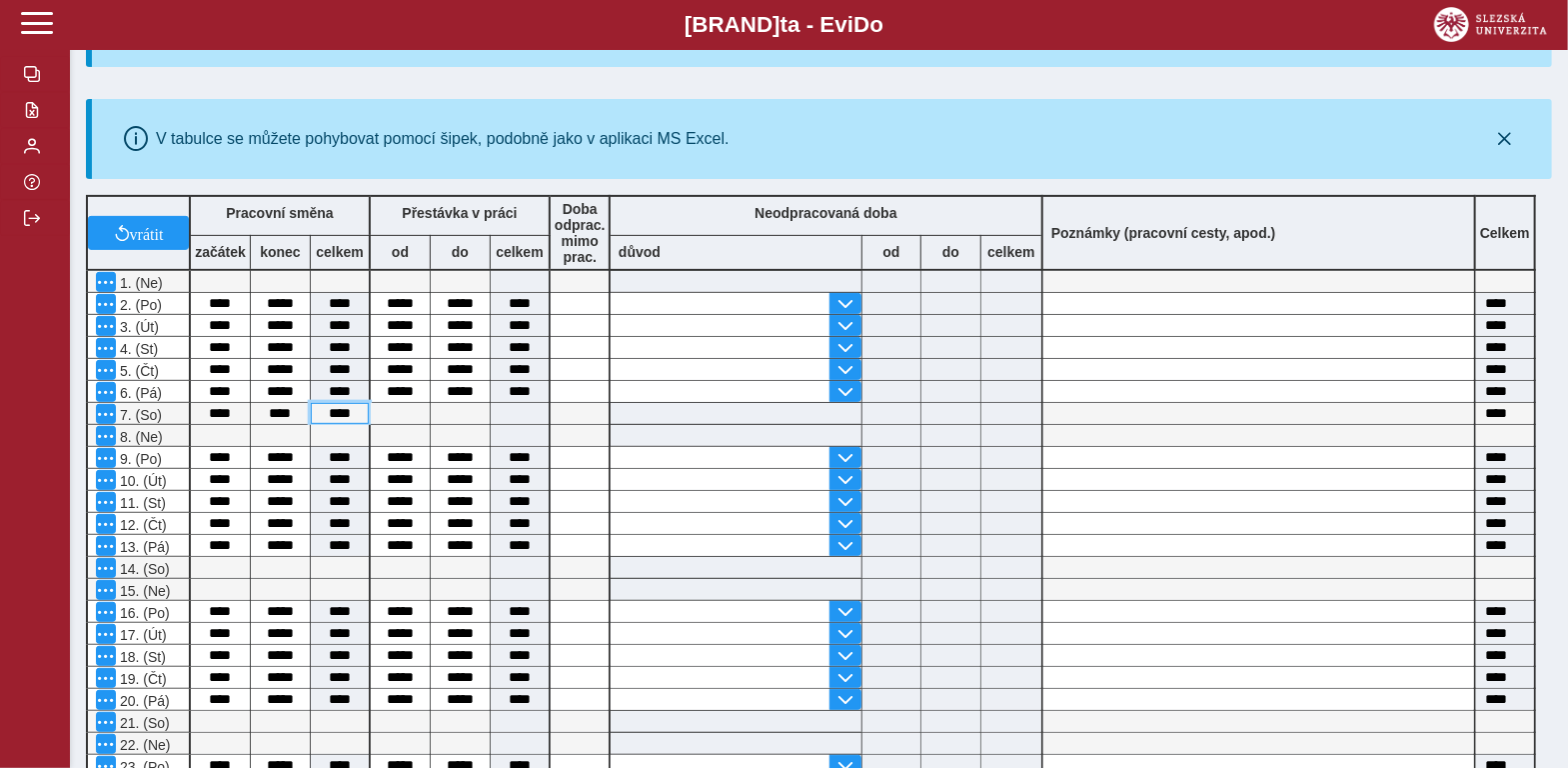 click on "****" at bounding box center (340, 413) 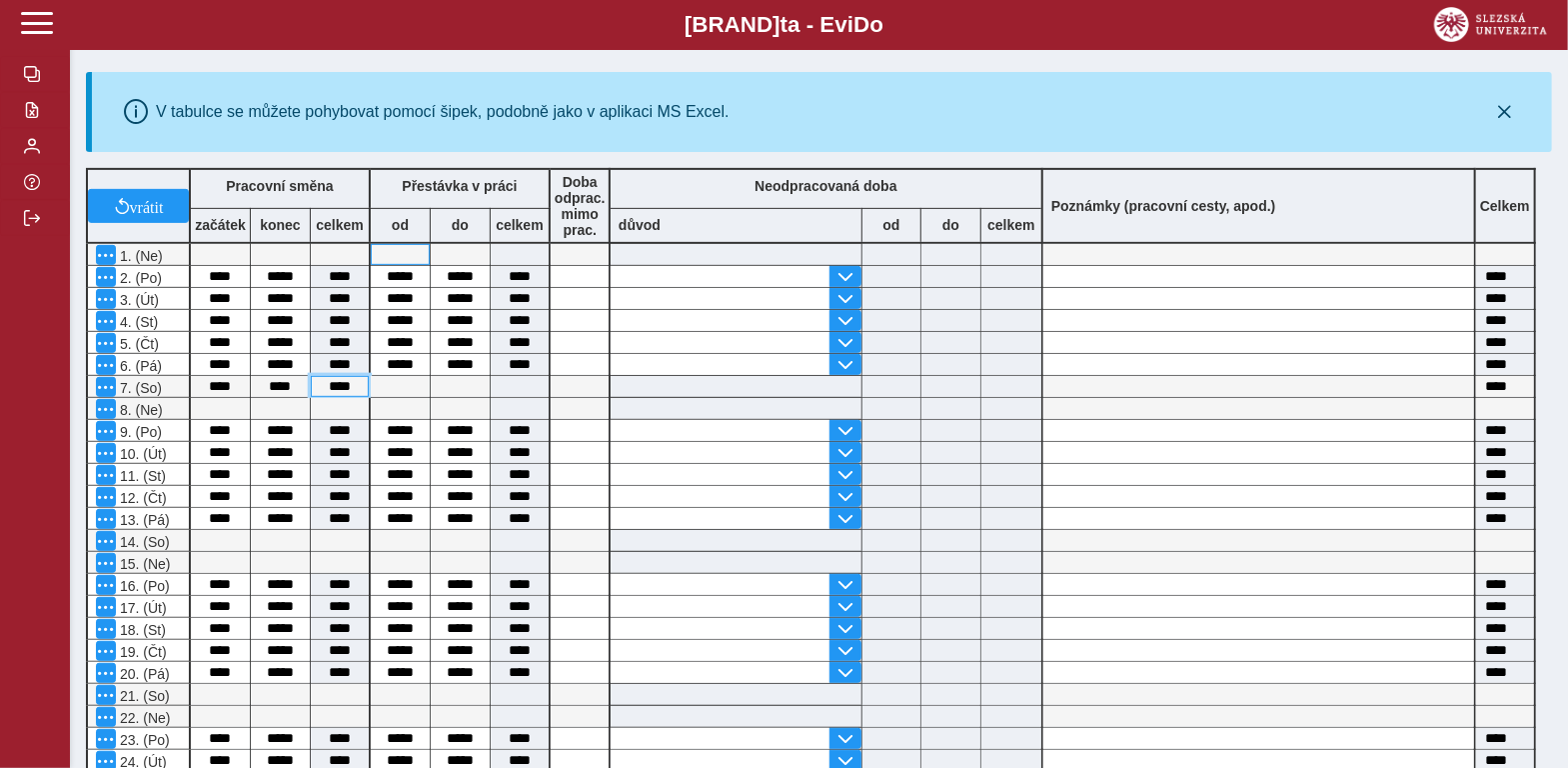 scroll, scrollTop: 299, scrollLeft: 0, axis: vertical 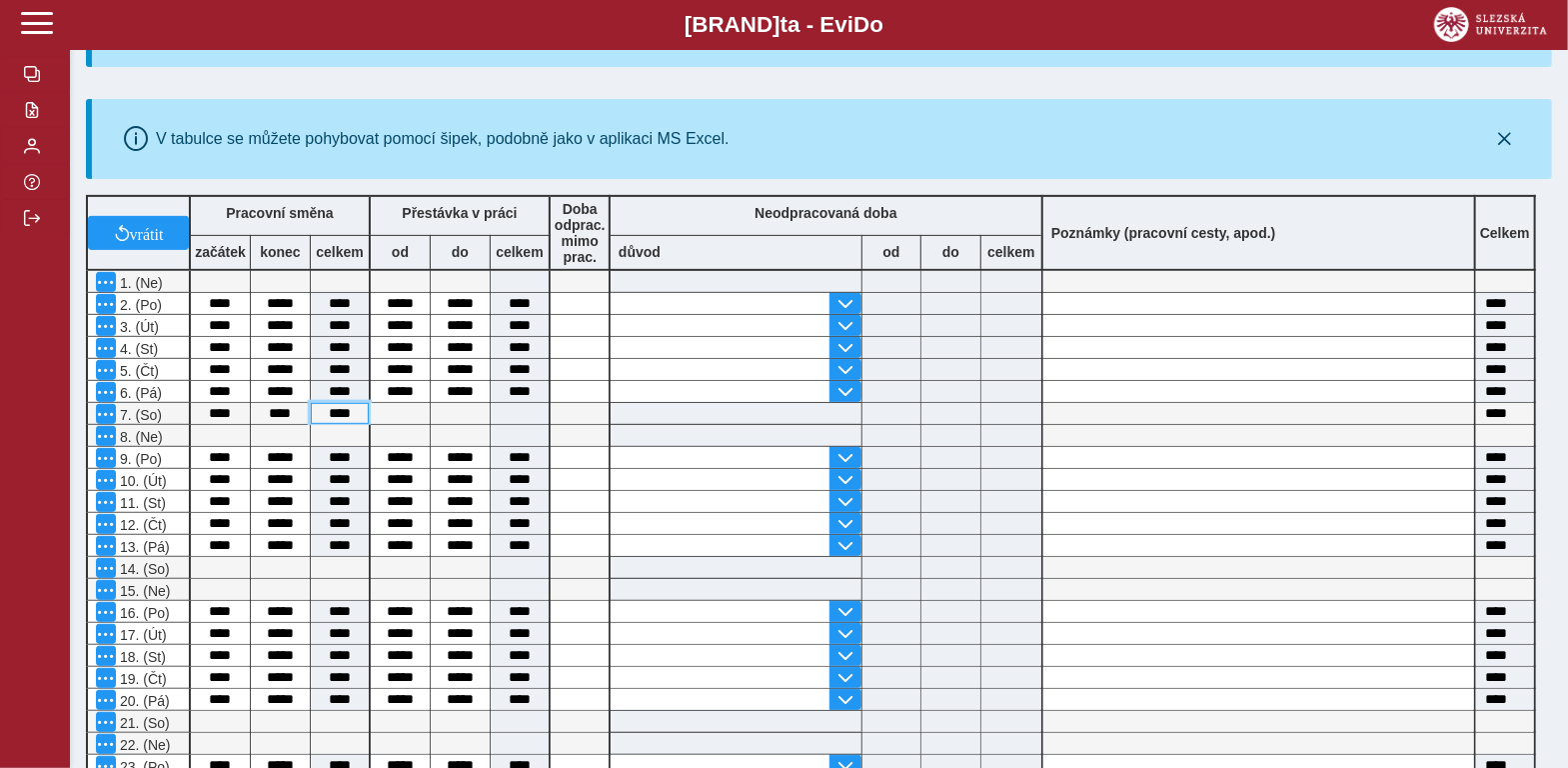 click on "****" at bounding box center [340, 413] 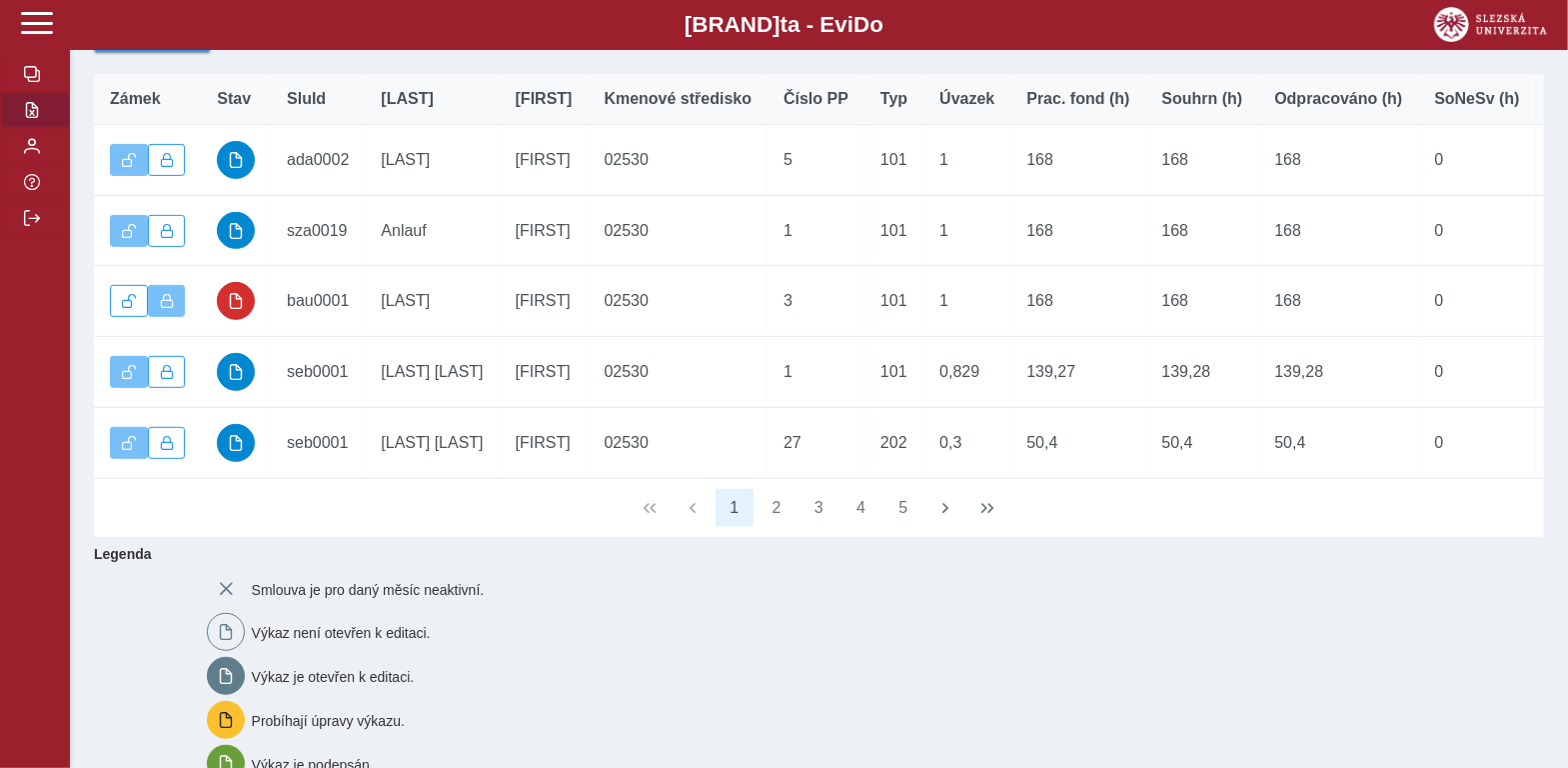 scroll, scrollTop: 299, scrollLeft: 0, axis: vertical 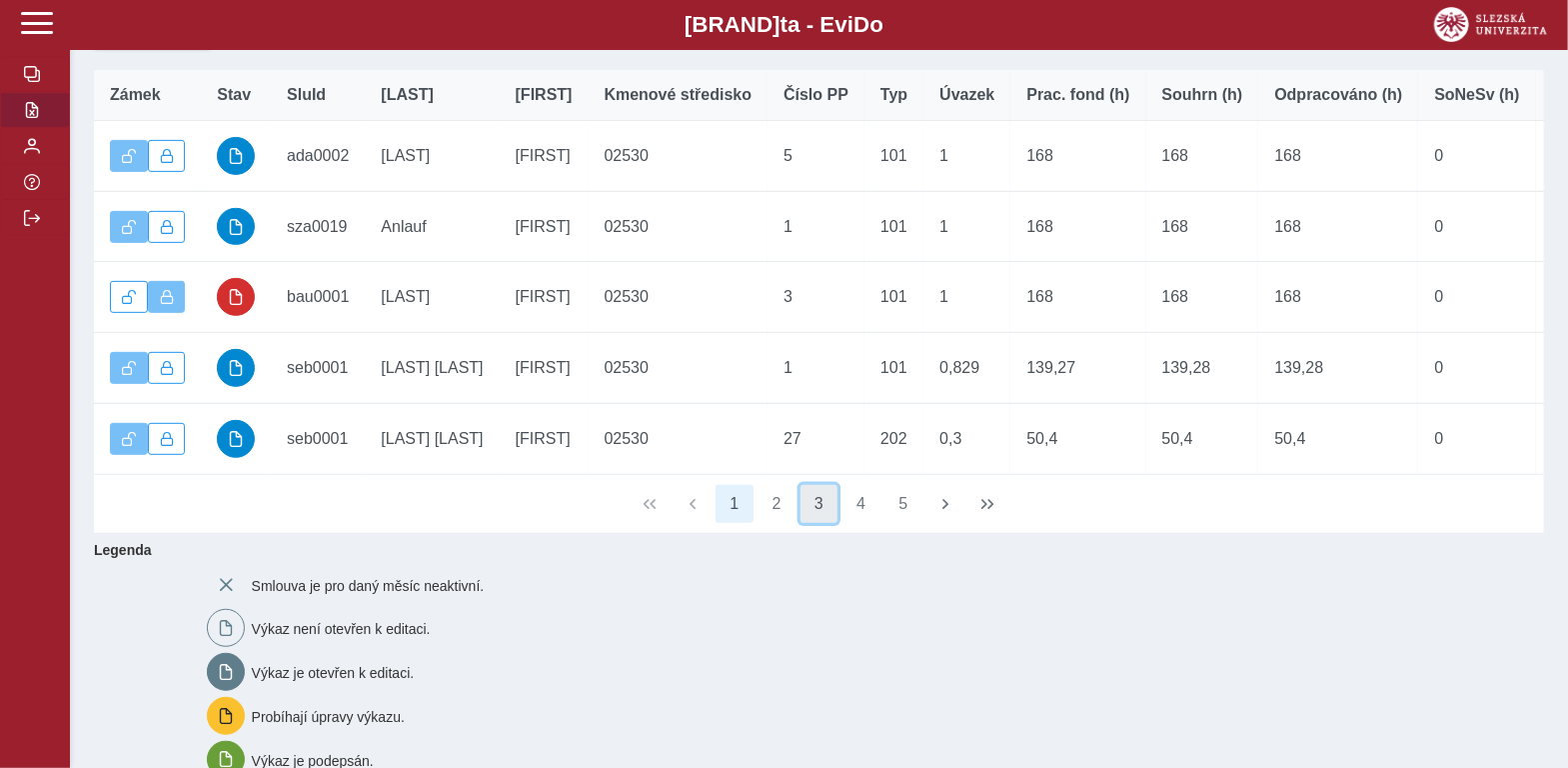 click on "3" at bounding box center [819, 504] 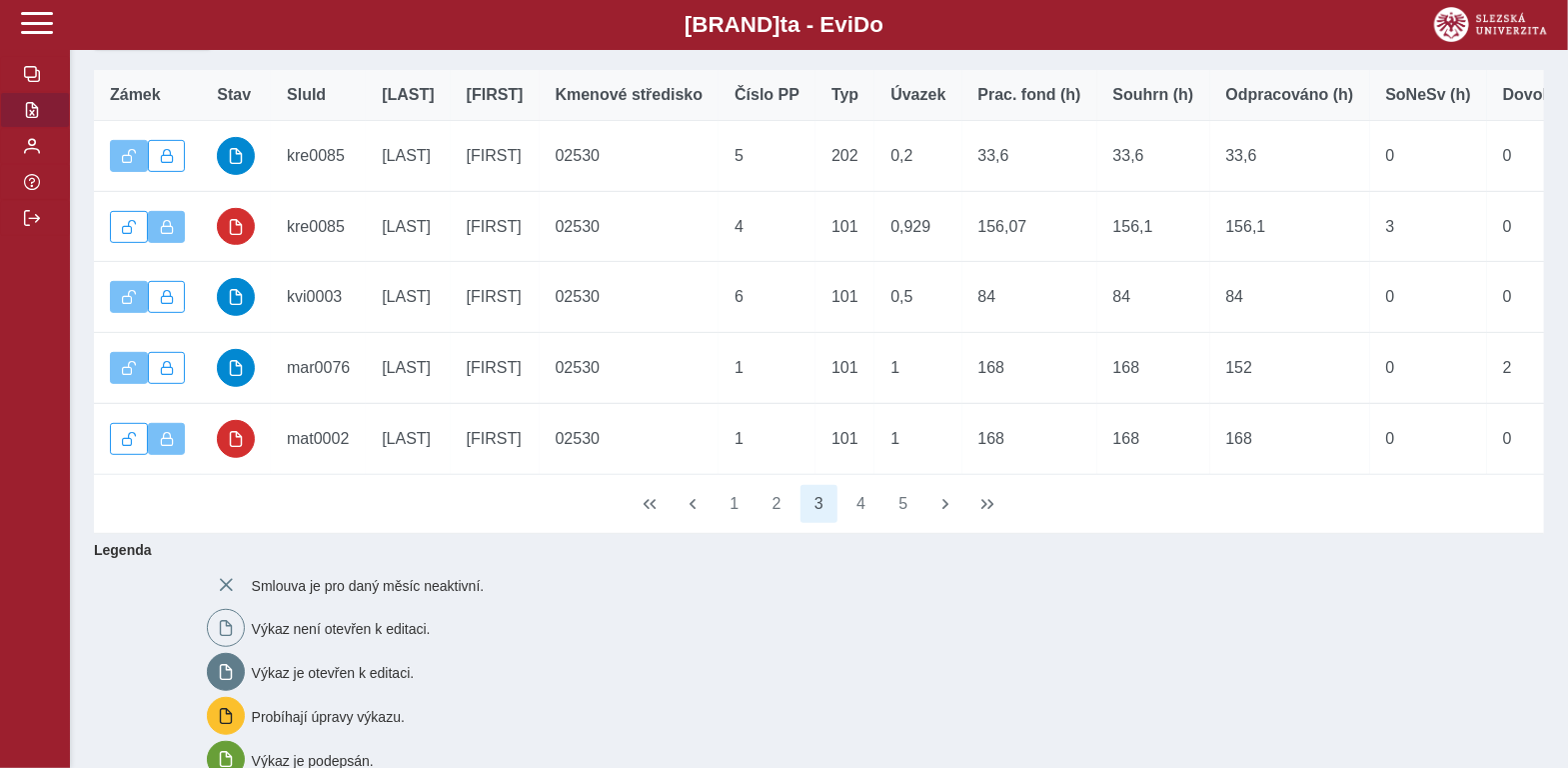 click on "1 2 3 4 5" at bounding box center (818, 504) 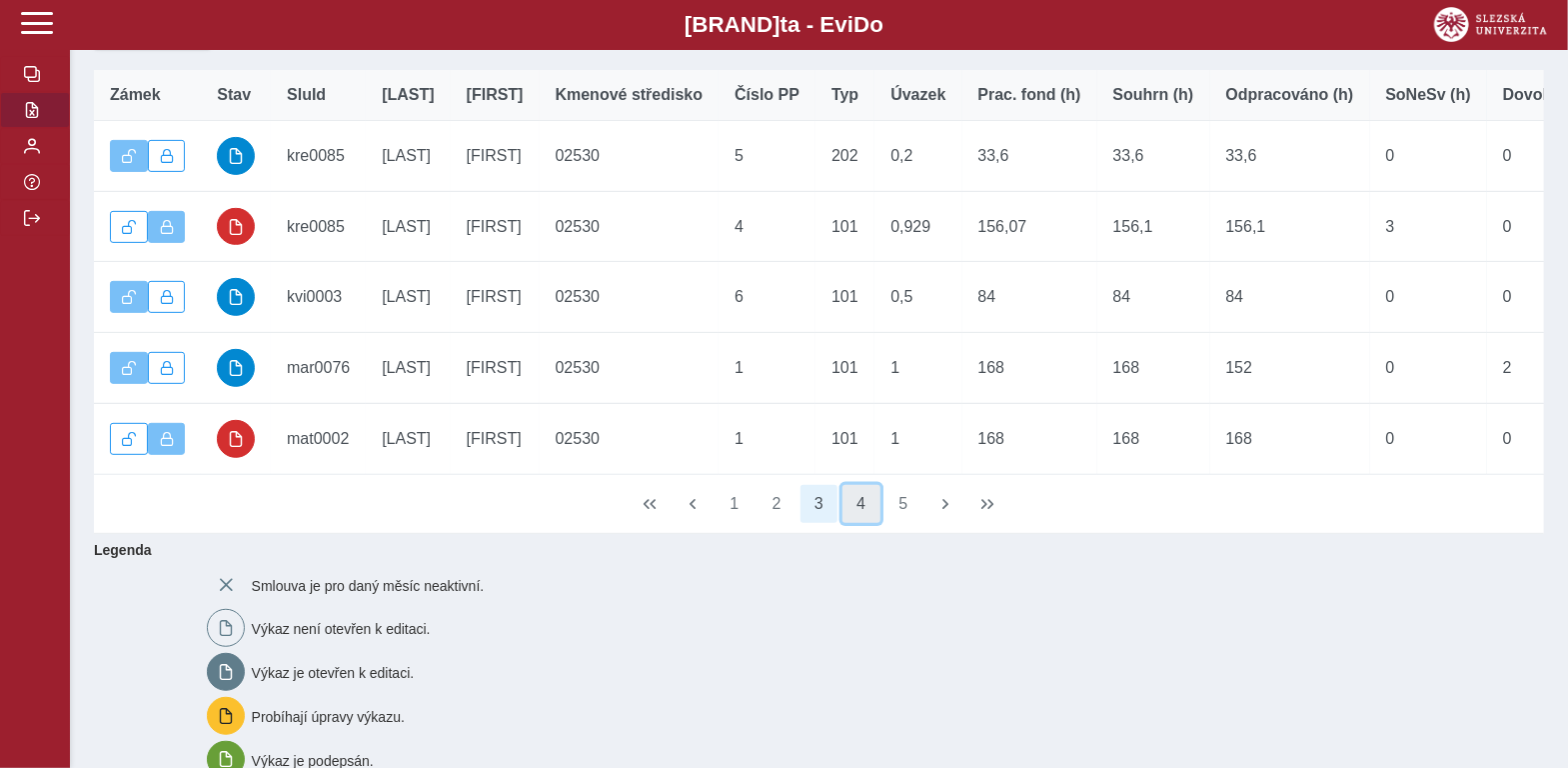 click on "4" at bounding box center [861, 504] 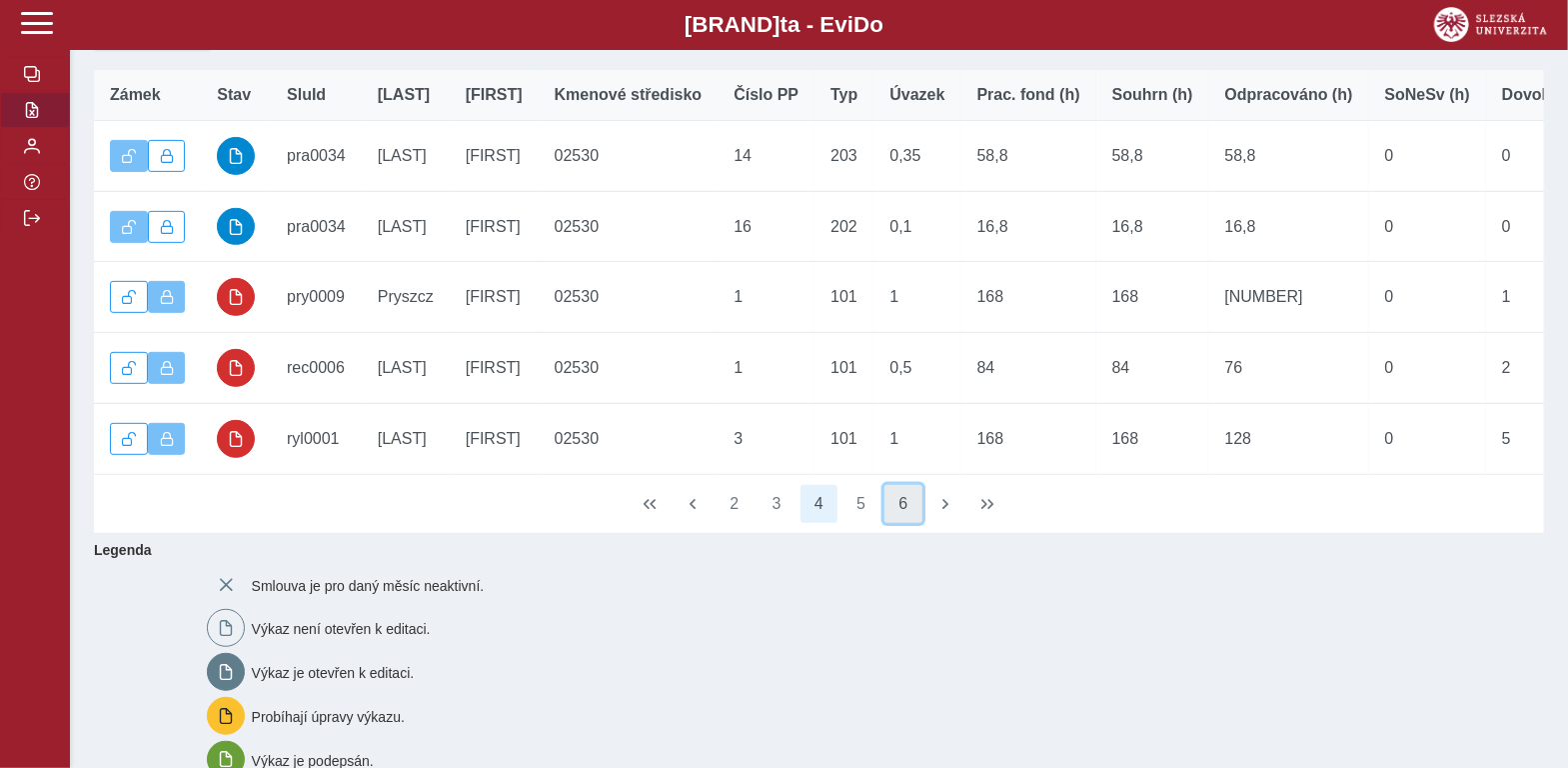 click on "6" at bounding box center (903, 504) 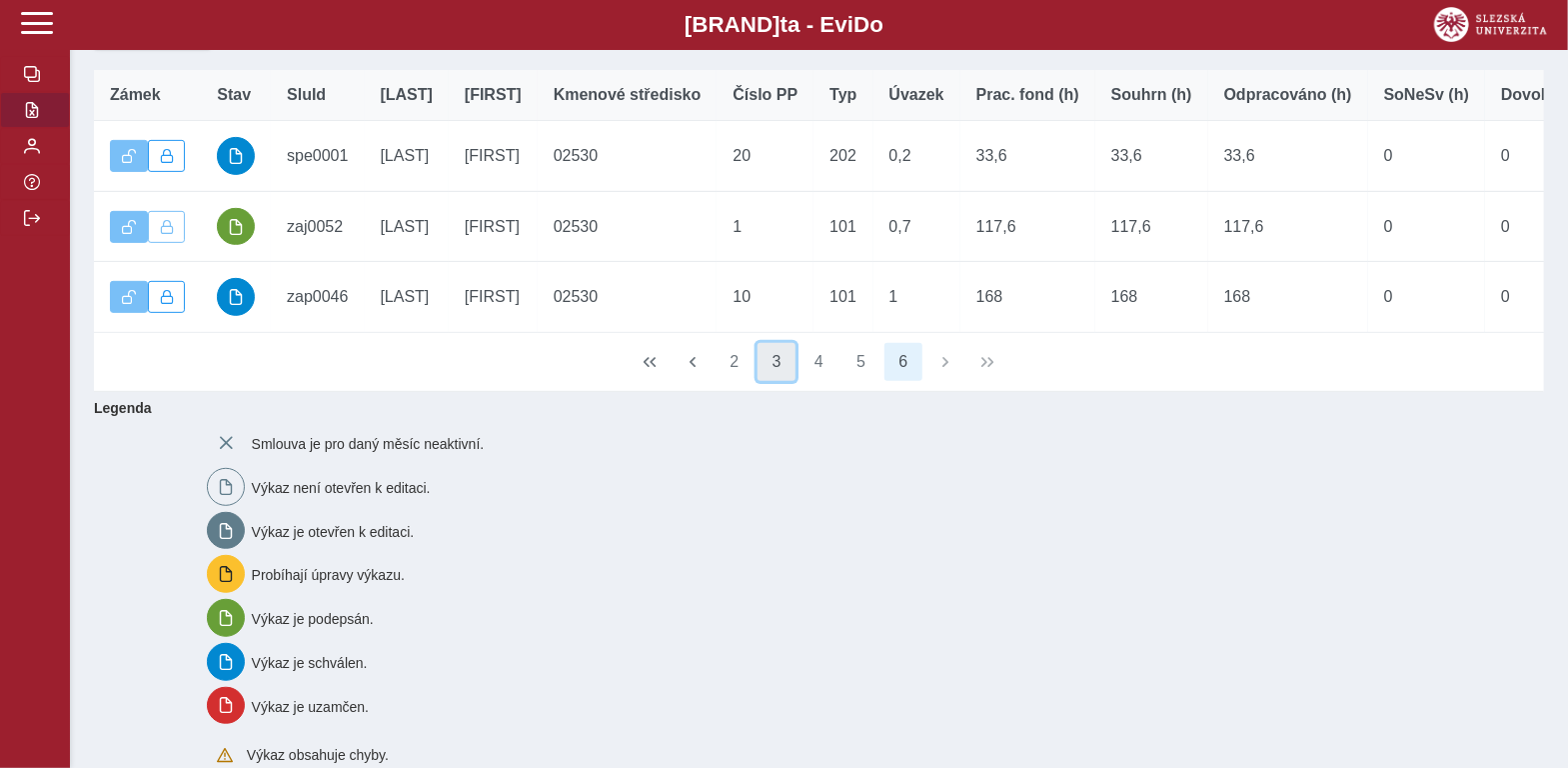 click on "3" at bounding box center (777, 362) 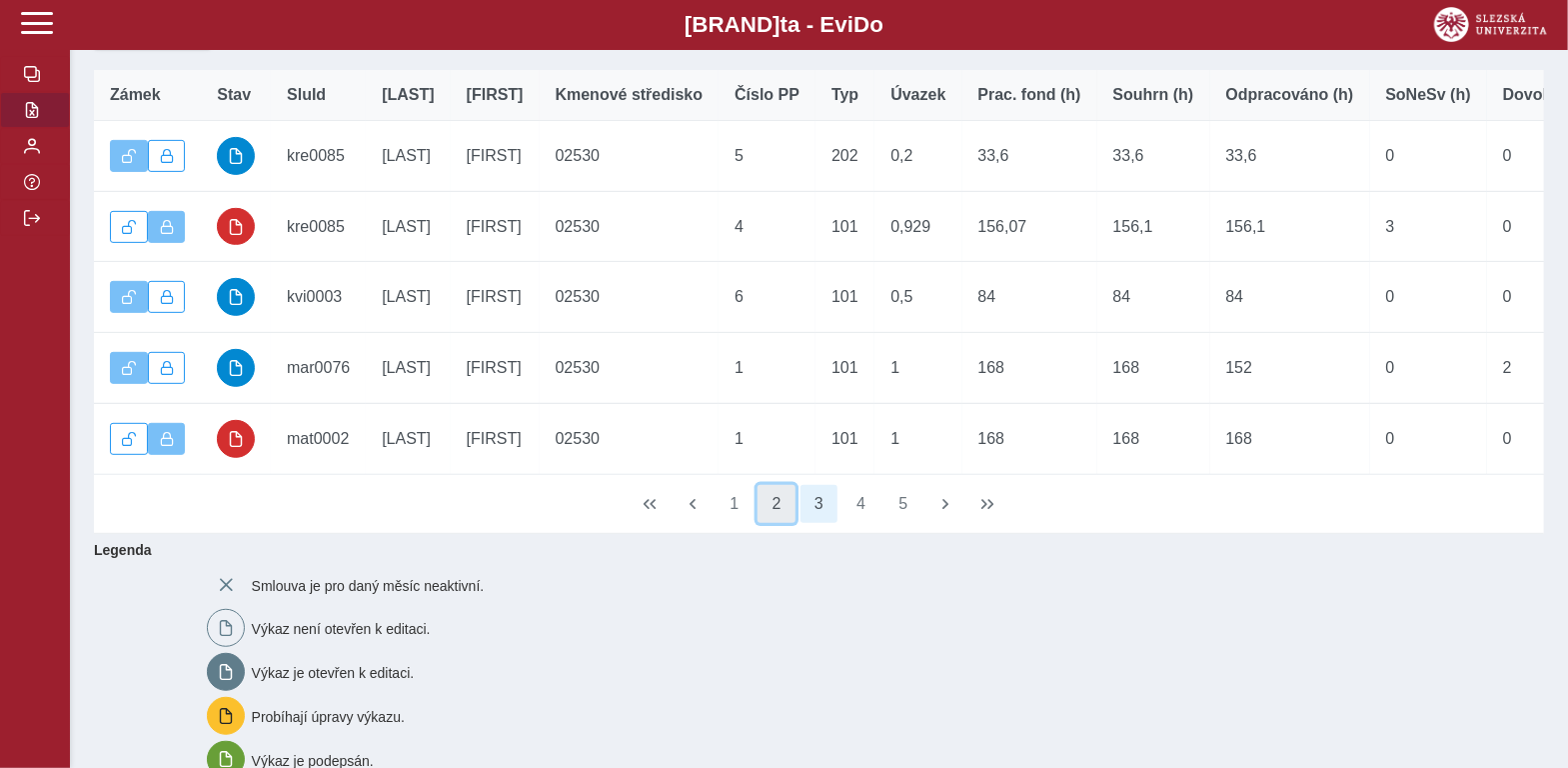 click on "2" at bounding box center [777, 504] 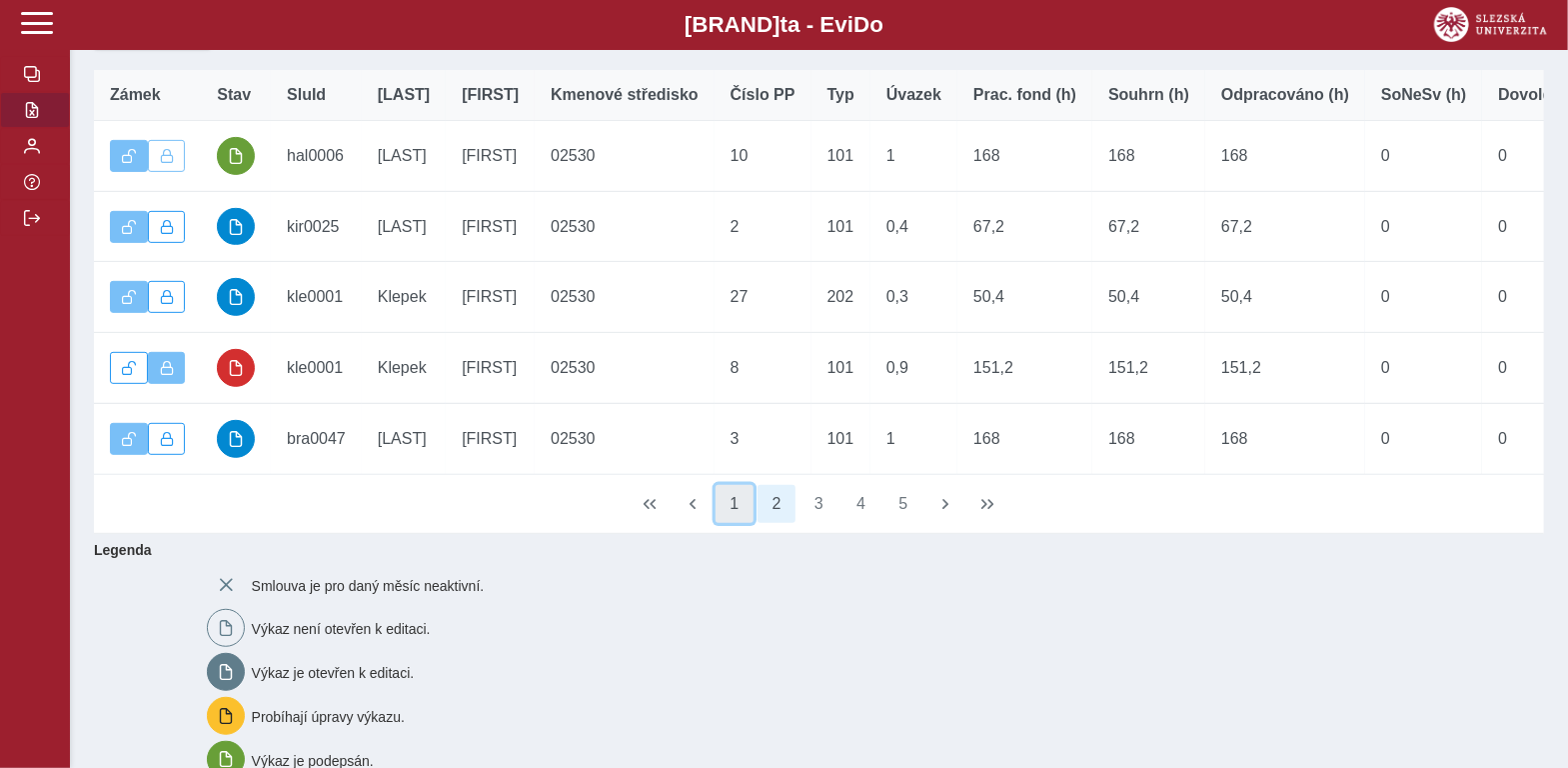 click on "1" at bounding box center [735, 504] 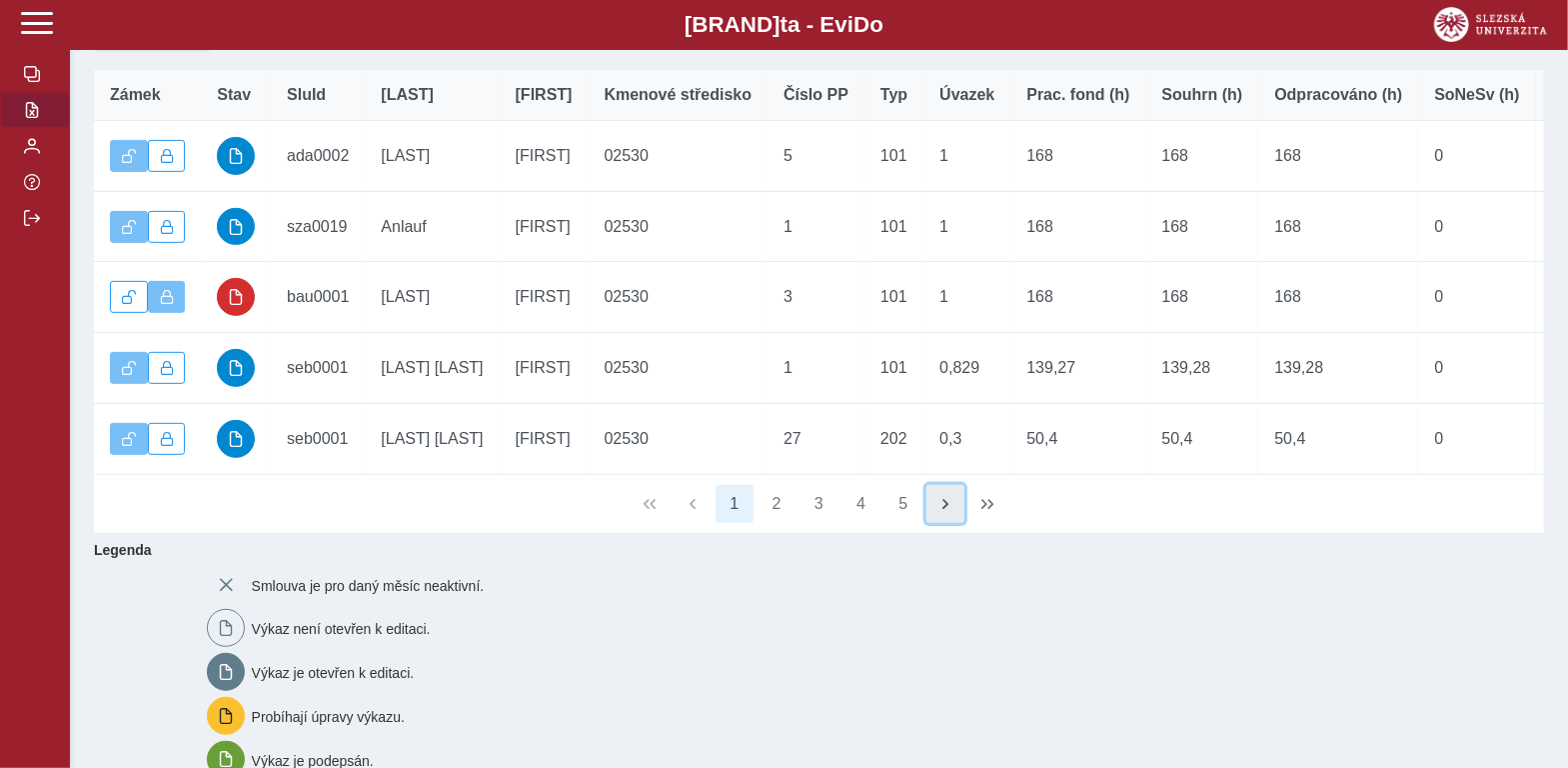 click at bounding box center (945, 504) 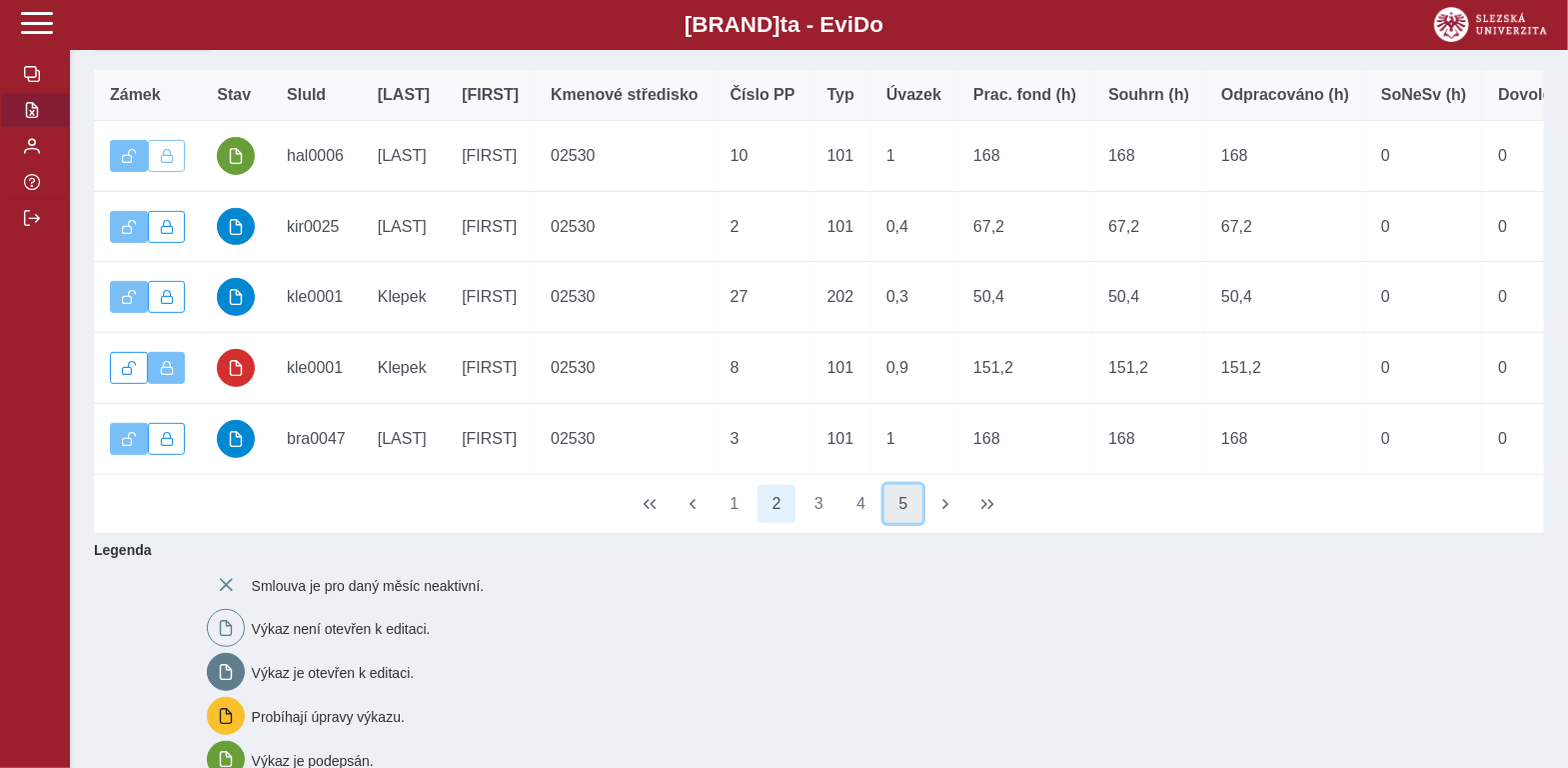 click on "5" at bounding box center [903, 504] 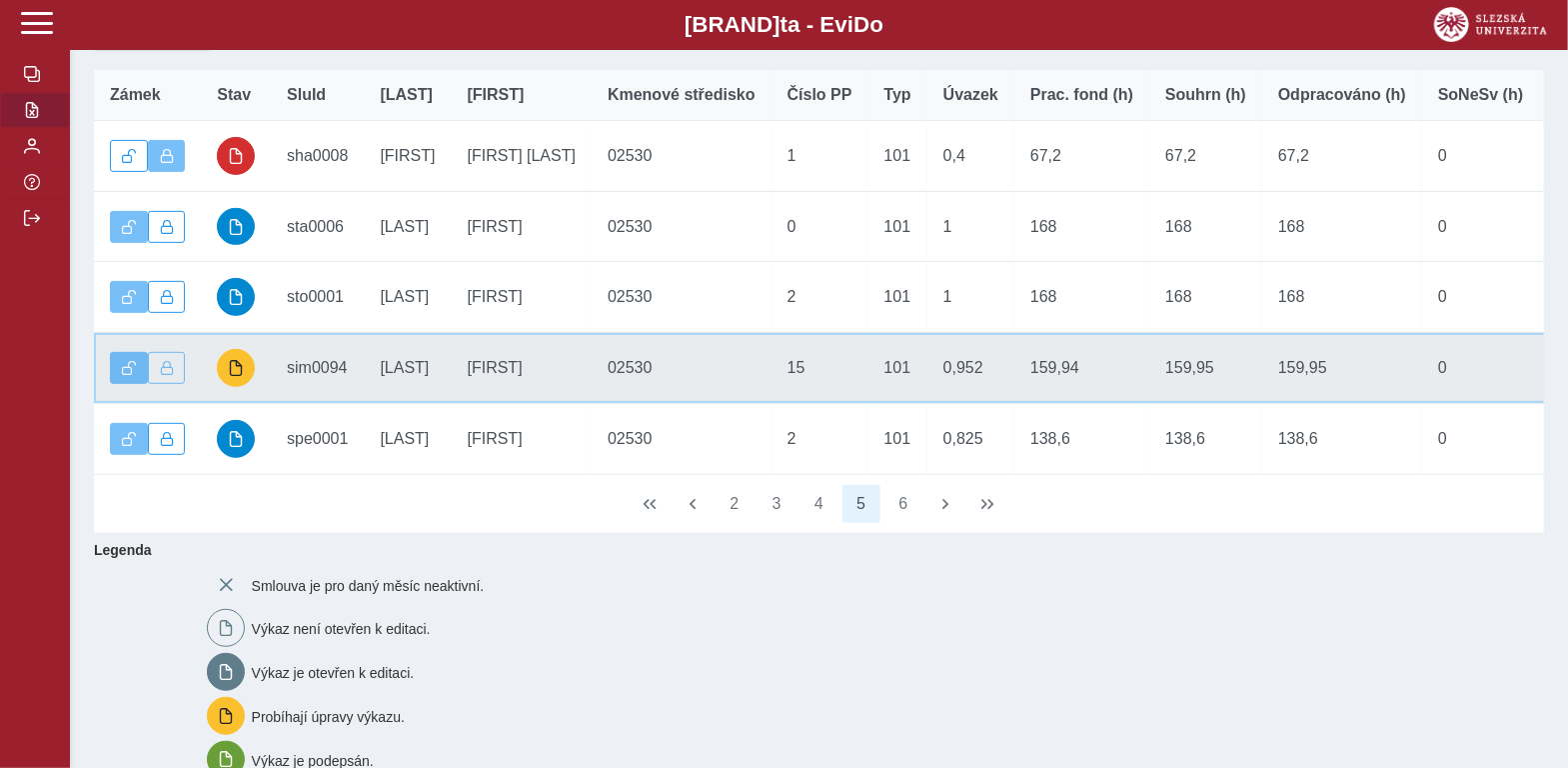 click on "[LAST] [FIRST]" at bounding box center (408, 156) 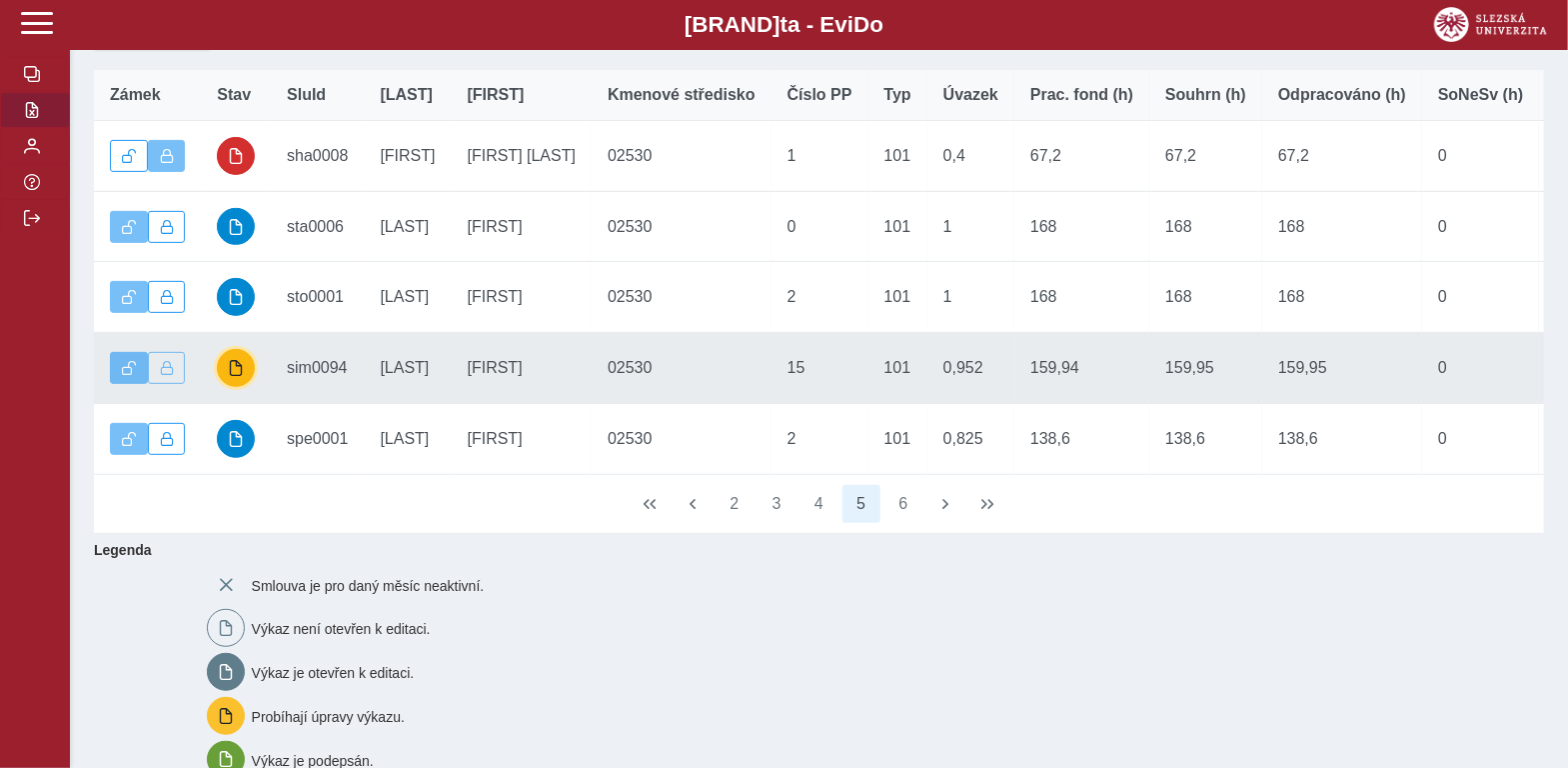 click at bounding box center [236, 368] 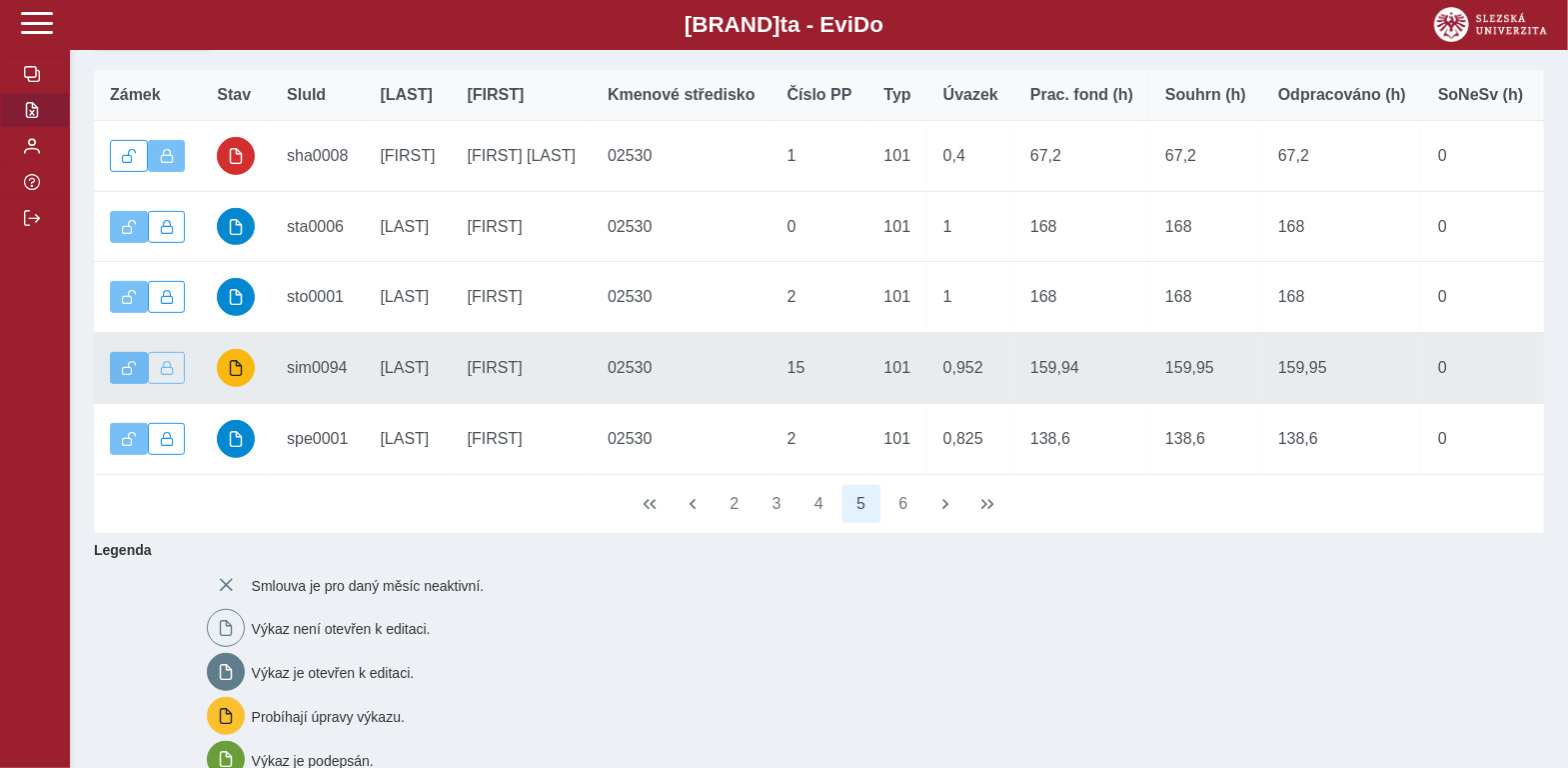 scroll, scrollTop: 0, scrollLeft: 0, axis: both 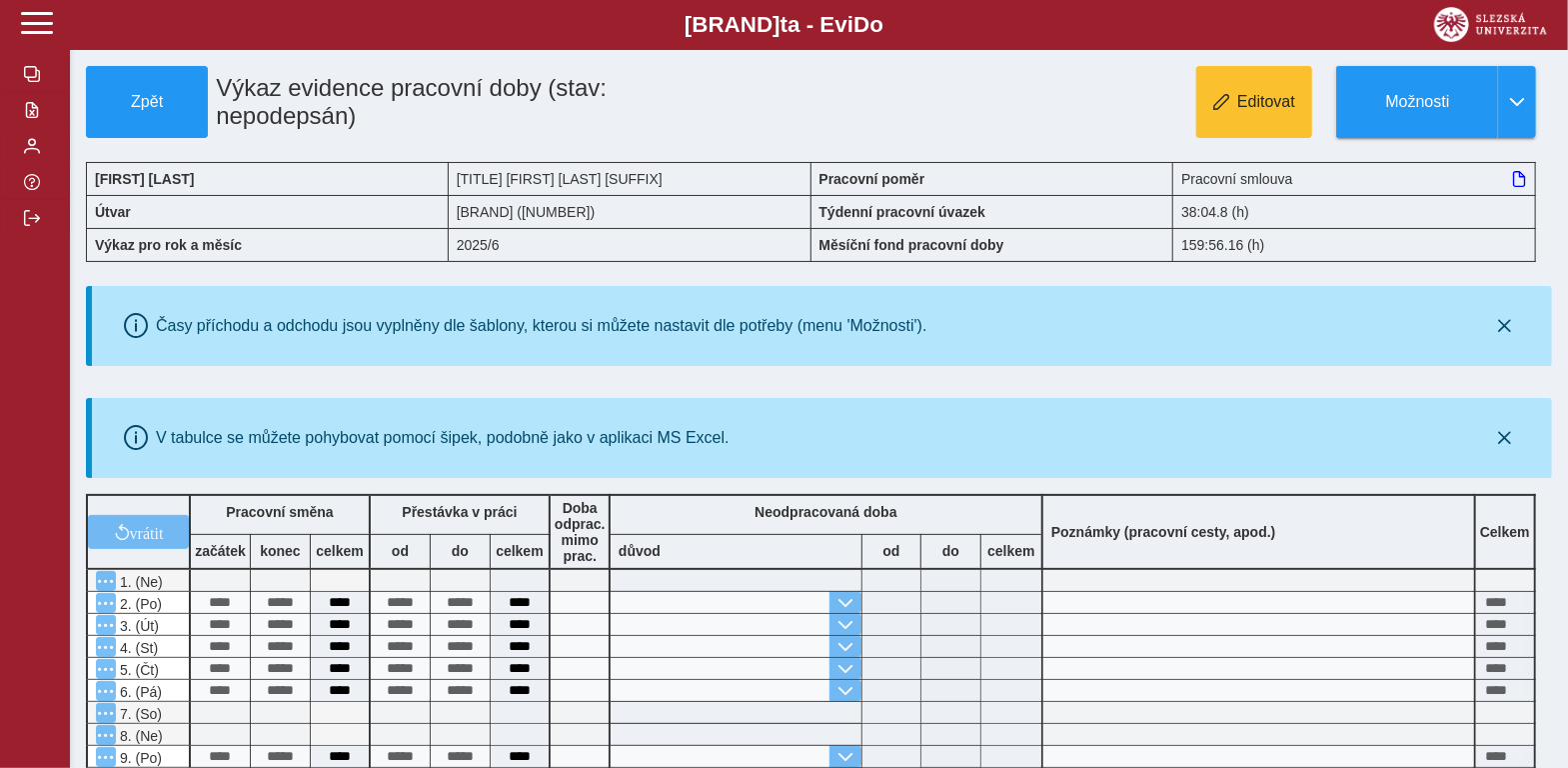 click on "159:56.16 (h)" at bounding box center [1354, 245] 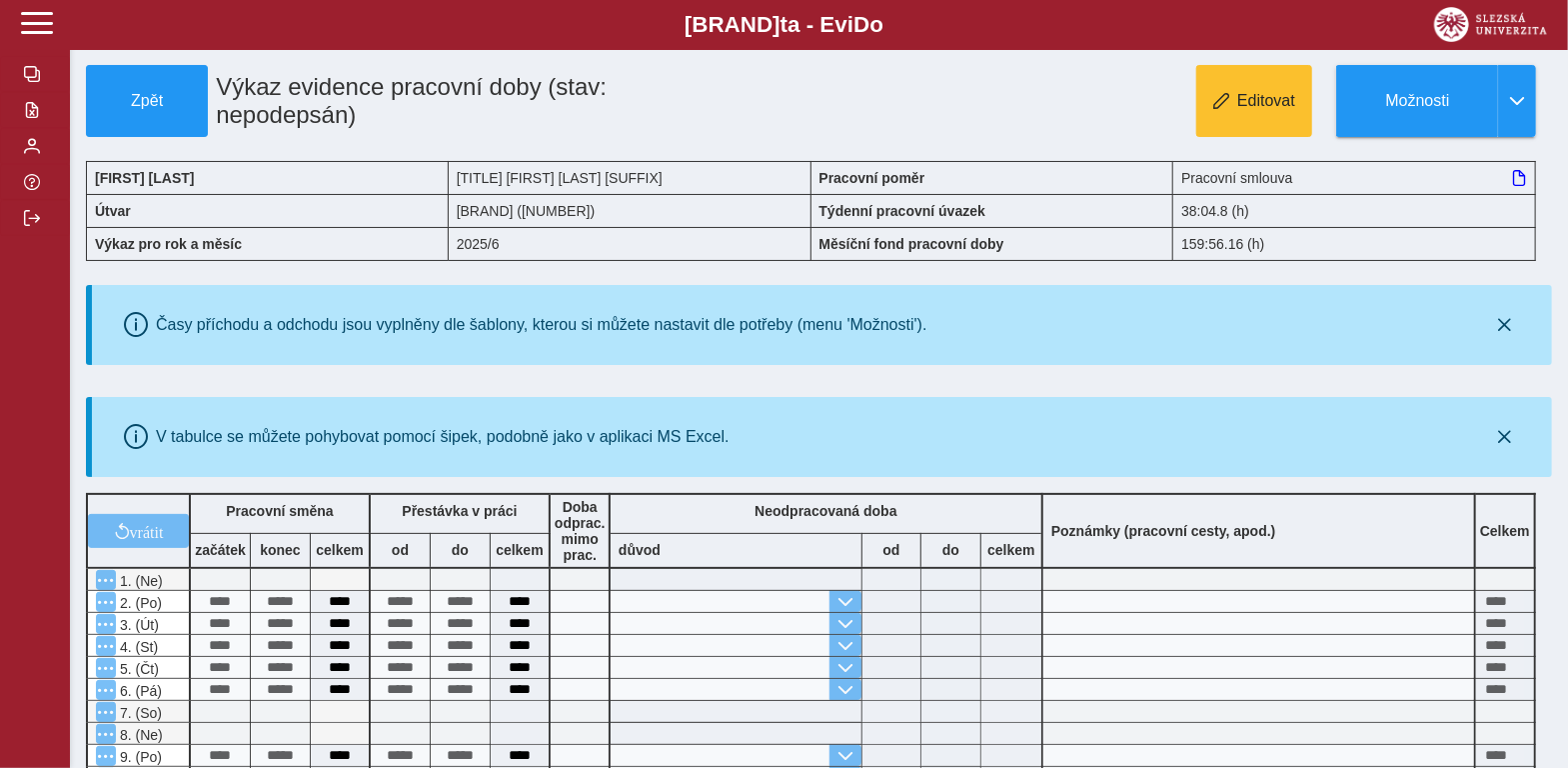 scroll, scrollTop: 0, scrollLeft: 0, axis: both 